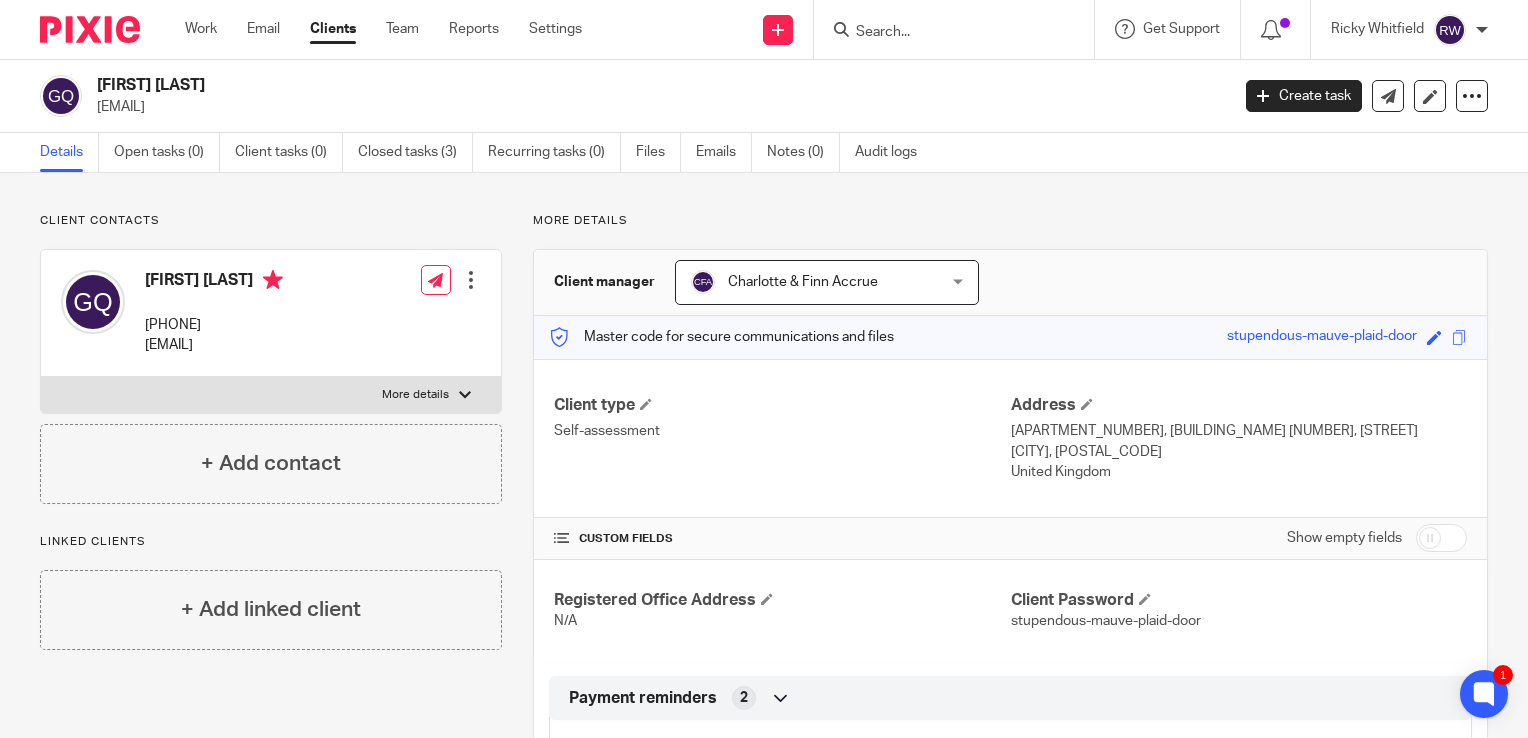 scroll, scrollTop: 0, scrollLeft: 0, axis: both 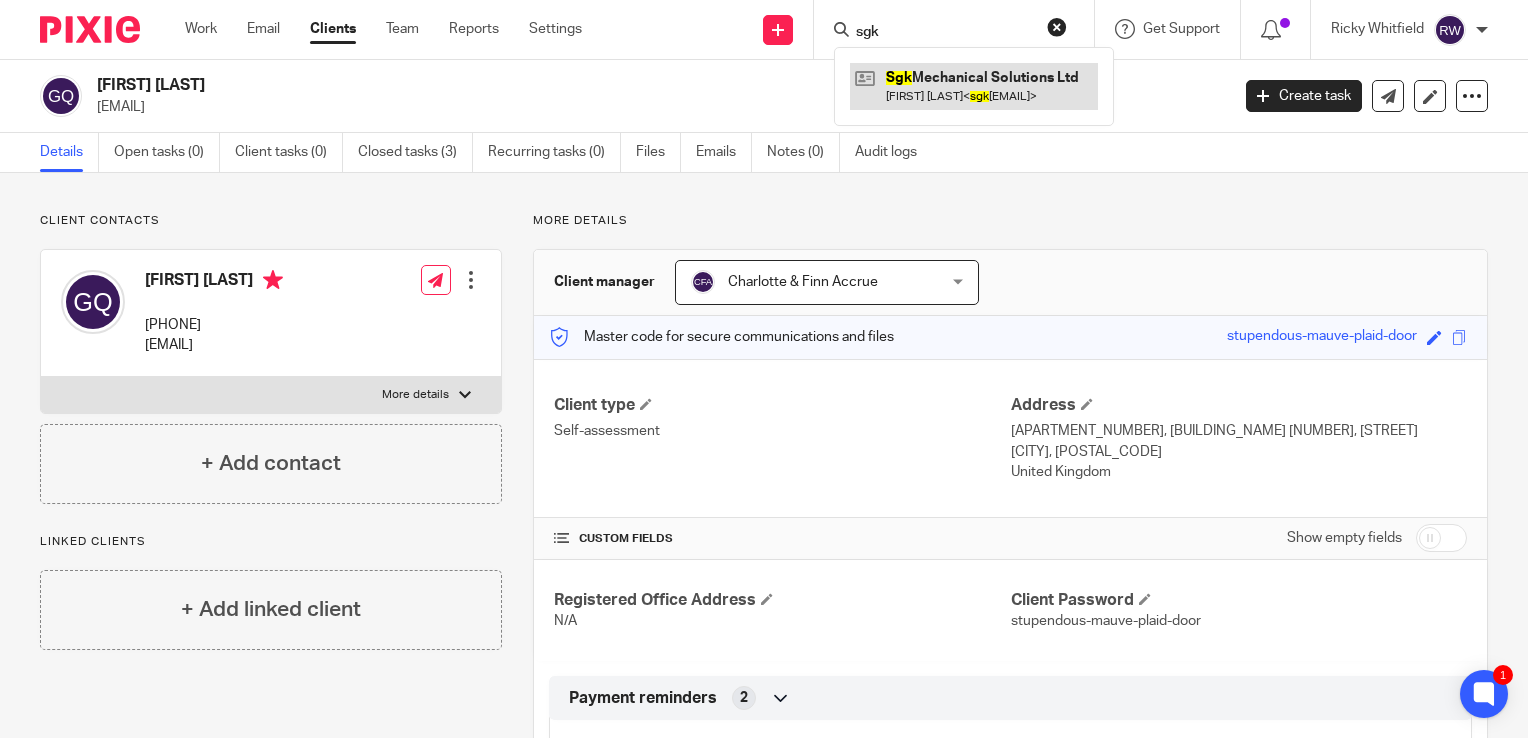 type on "sgk" 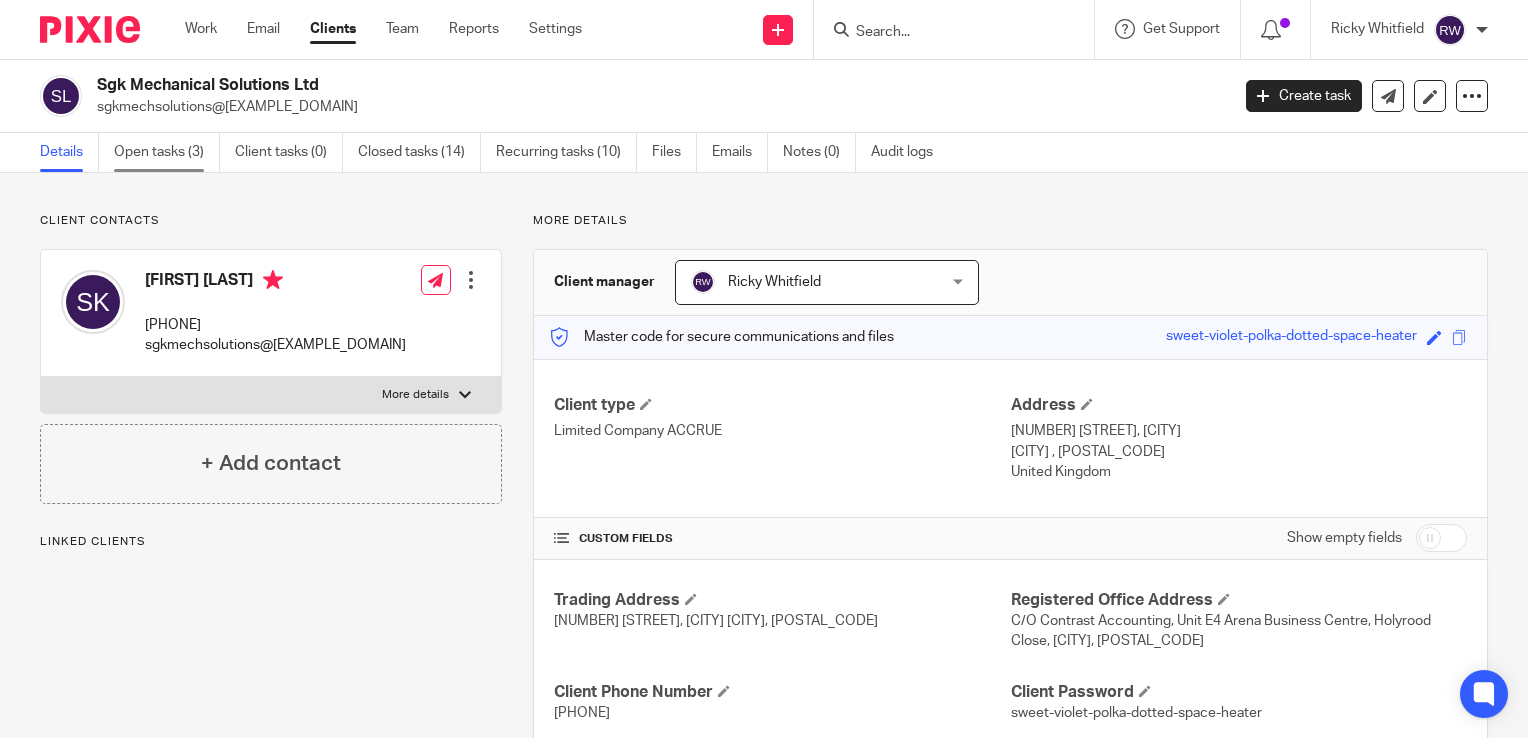 scroll, scrollTop: 0, scrollLeft: 0, axis: both 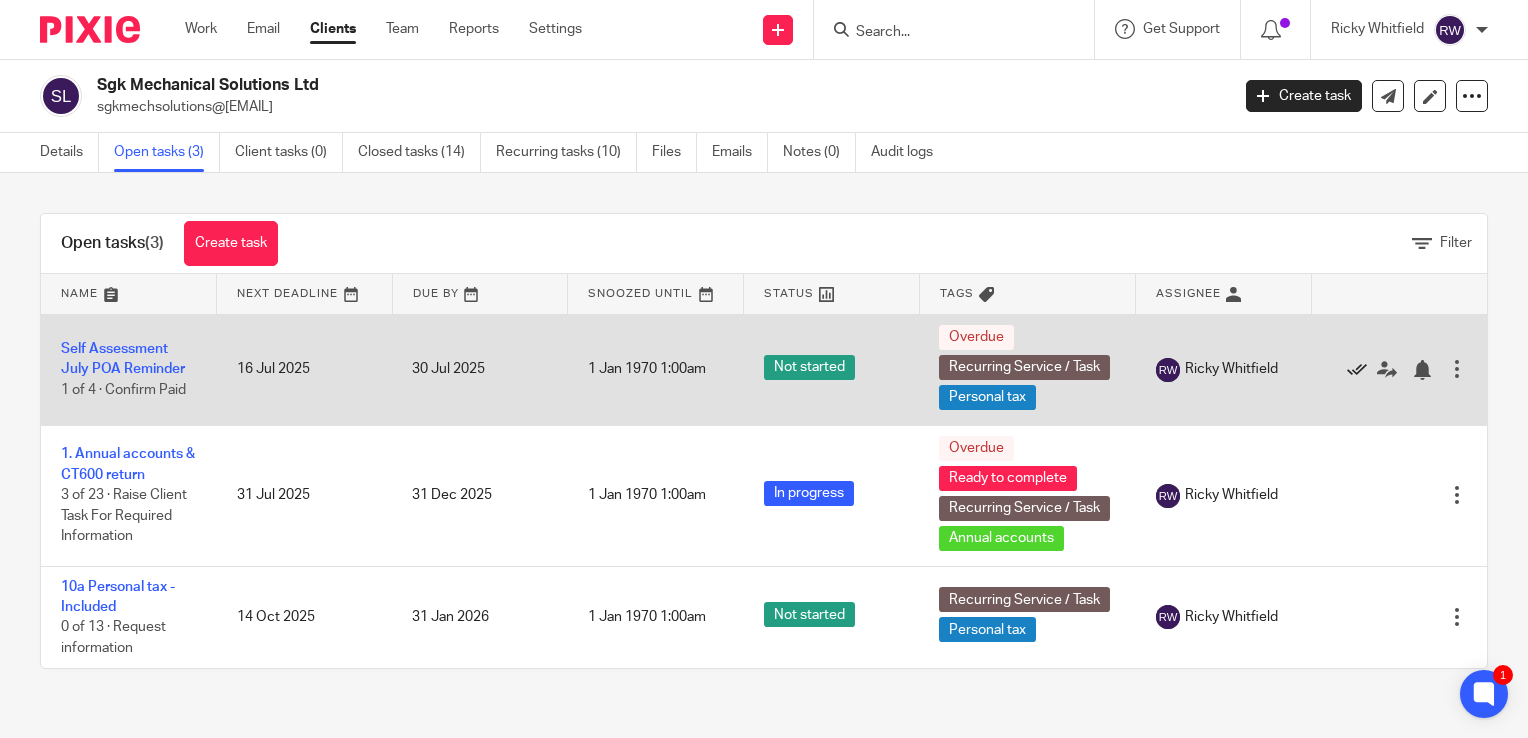 click at bounding box center (1357, 370) 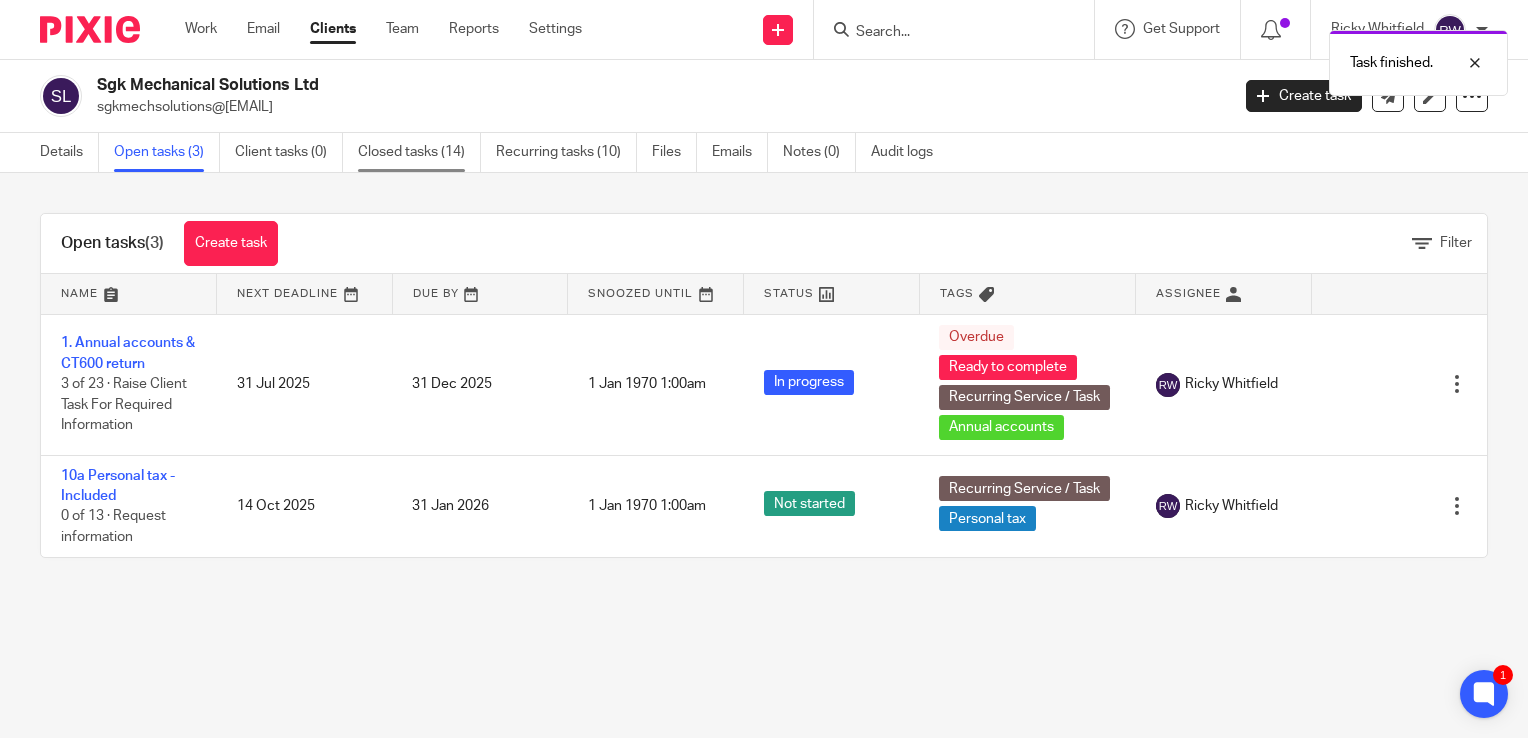 click on "Closed tasks (14)" at bounding box center (419, 152) 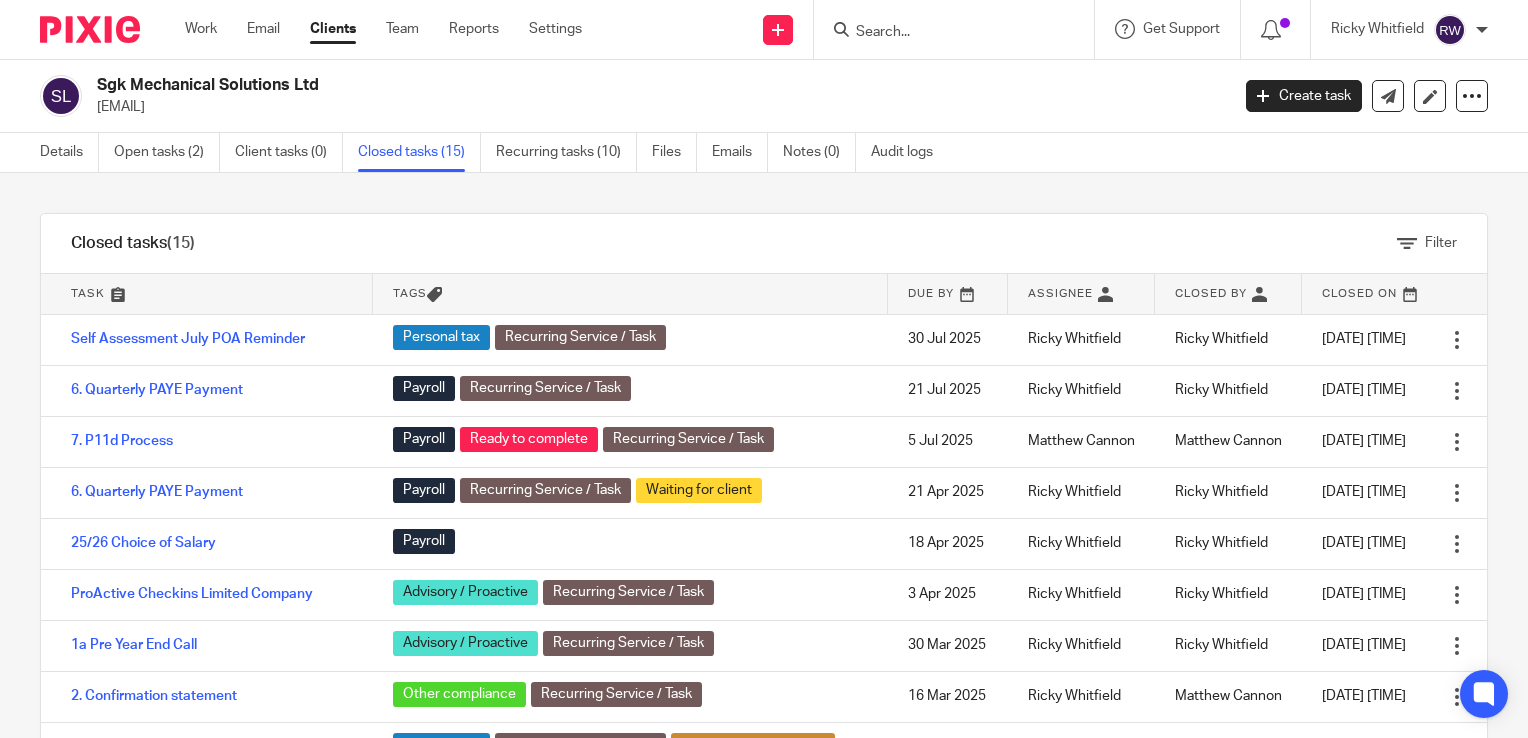 scroll, scrollTop: 0, scrollLeft: 0, axis: both 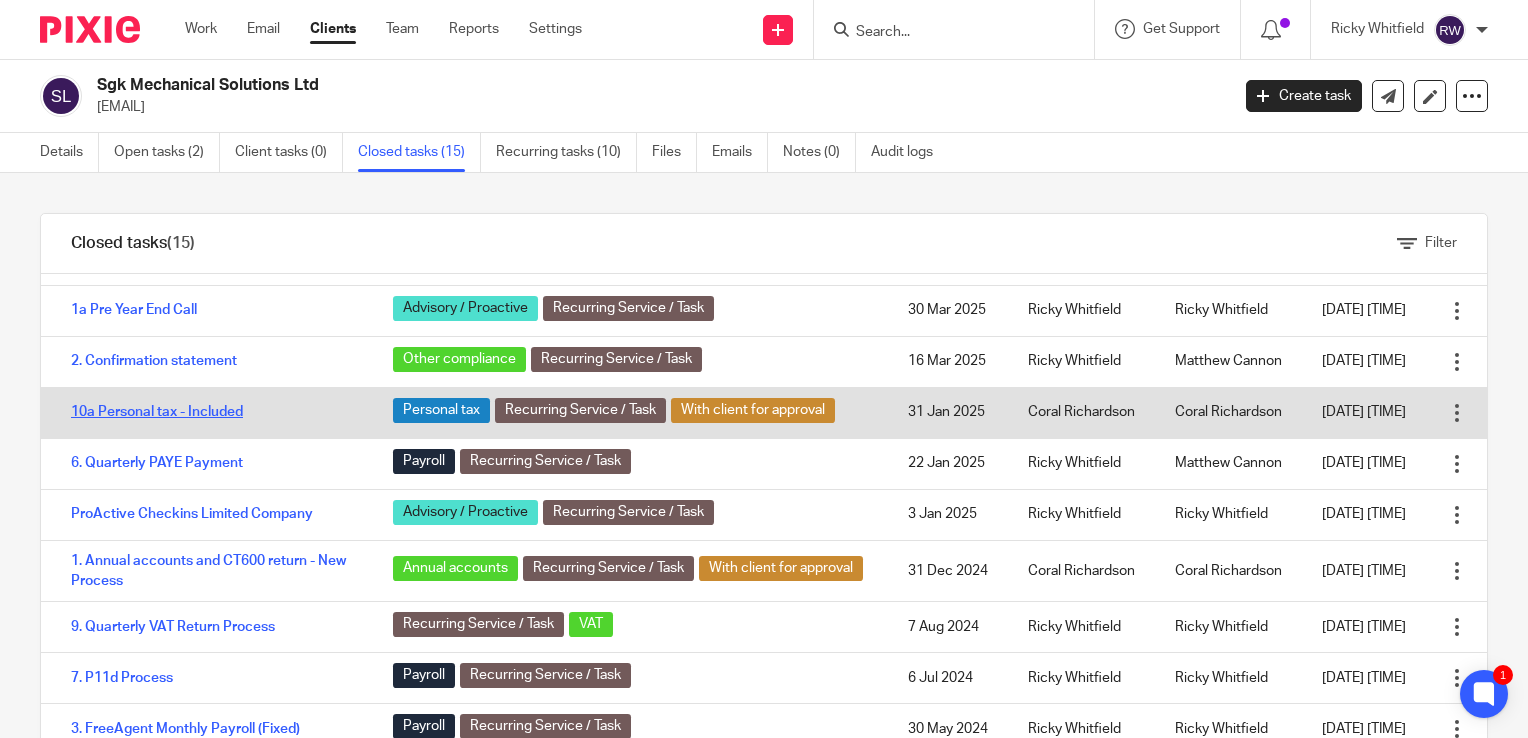 click on "10a Personal tax - Included" at bounding box center [157, 412] 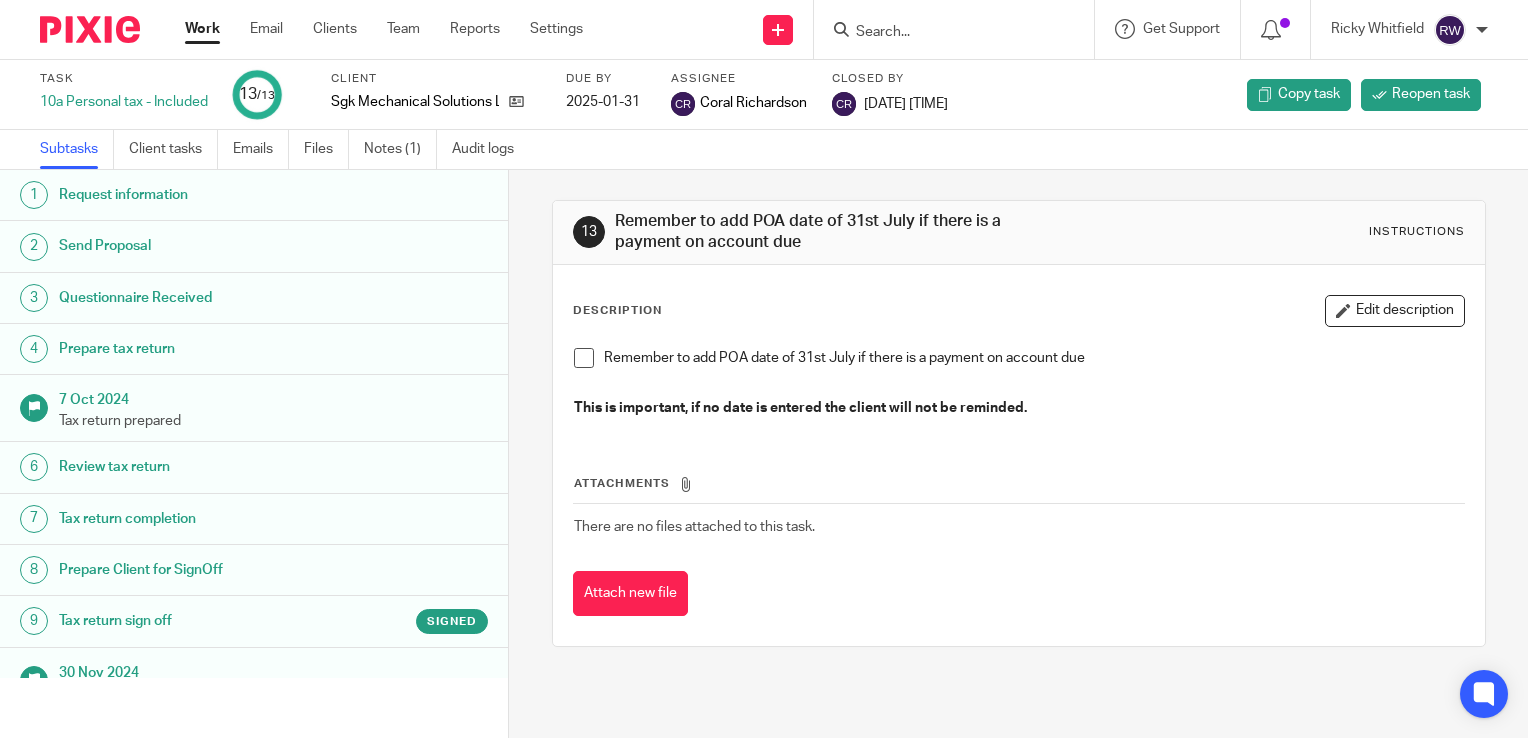 scroll, scrollTop: 0, scrollLeft: 0, axis: both 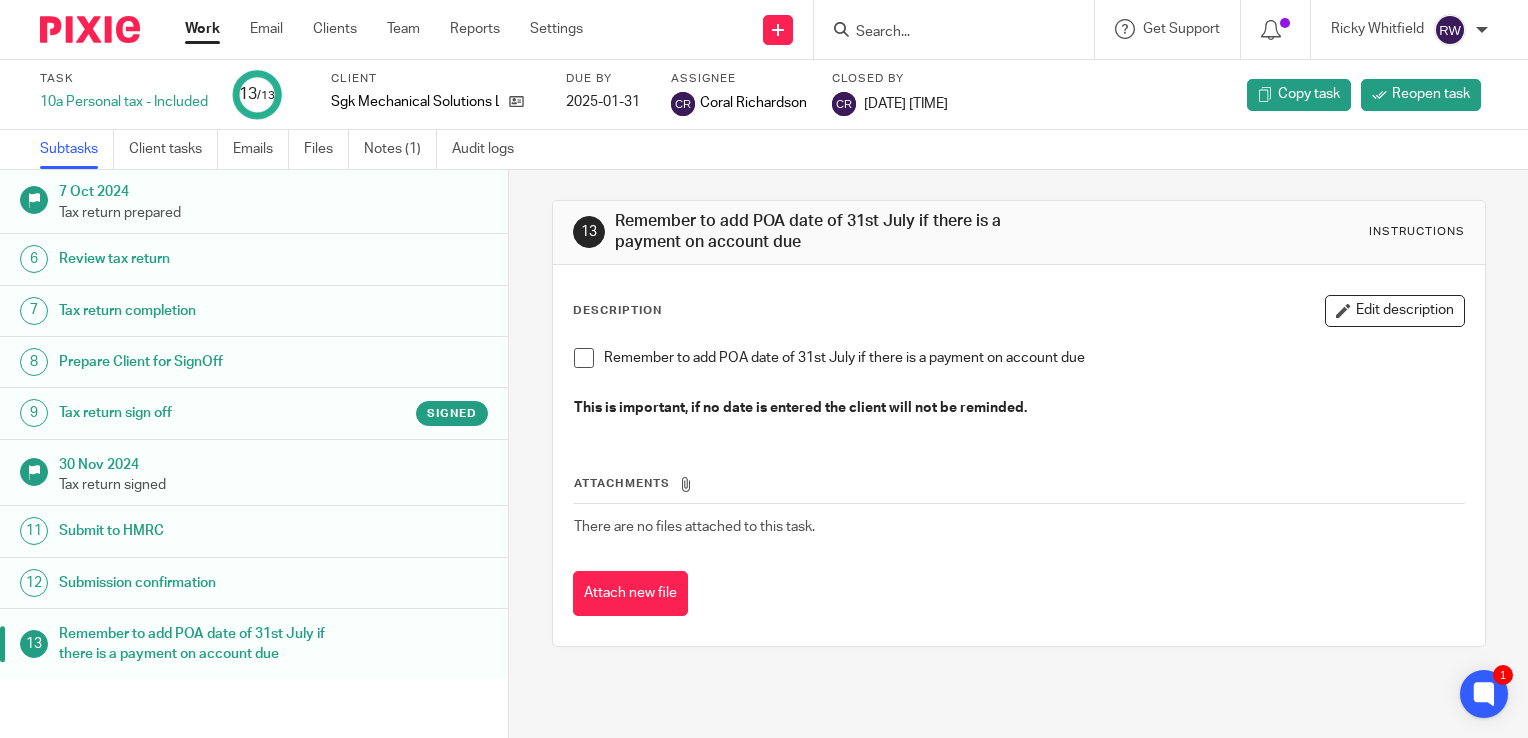 click on "Tax return sign off" at bounding box center [202, 413] 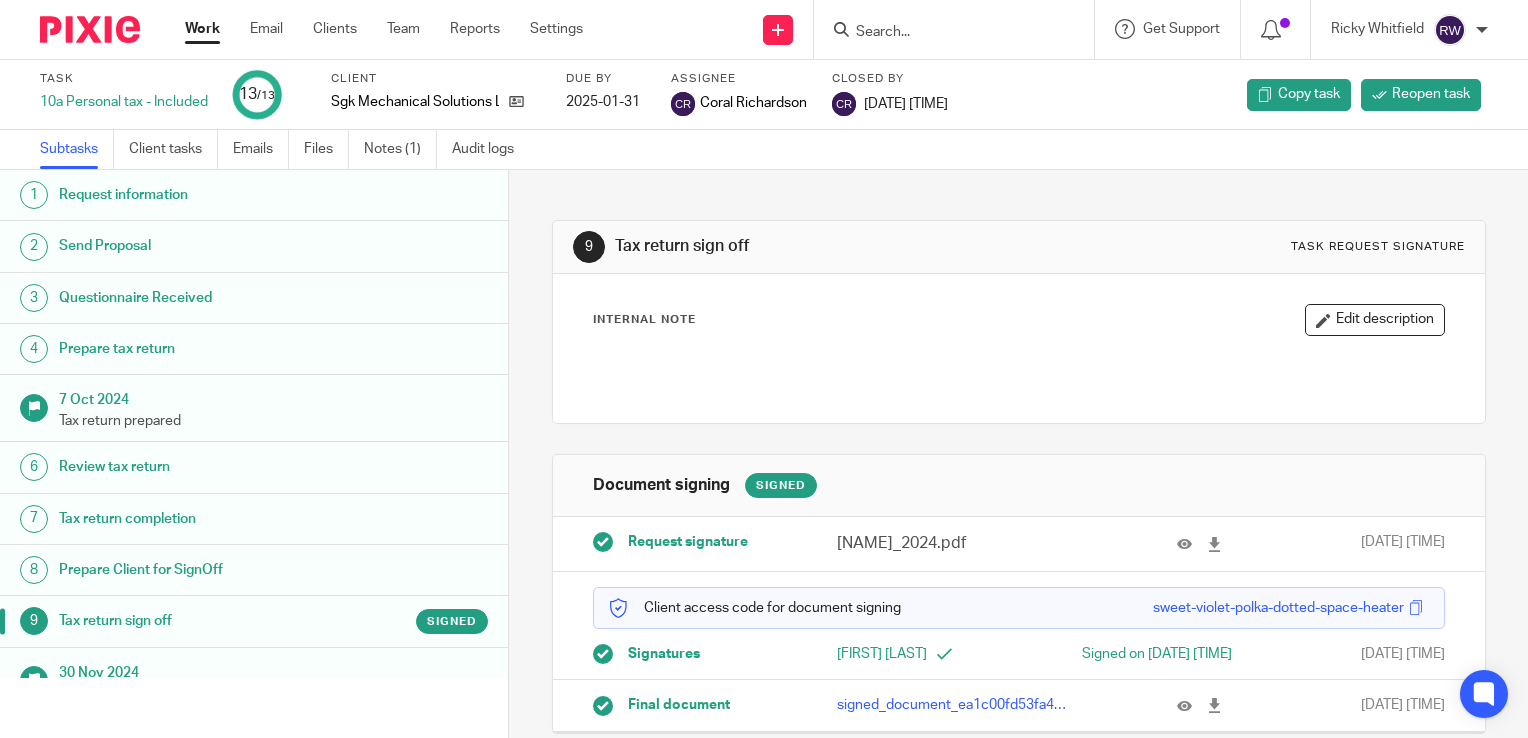 scroll, scrollTop: 0, scrollLeft: 0, axis: both 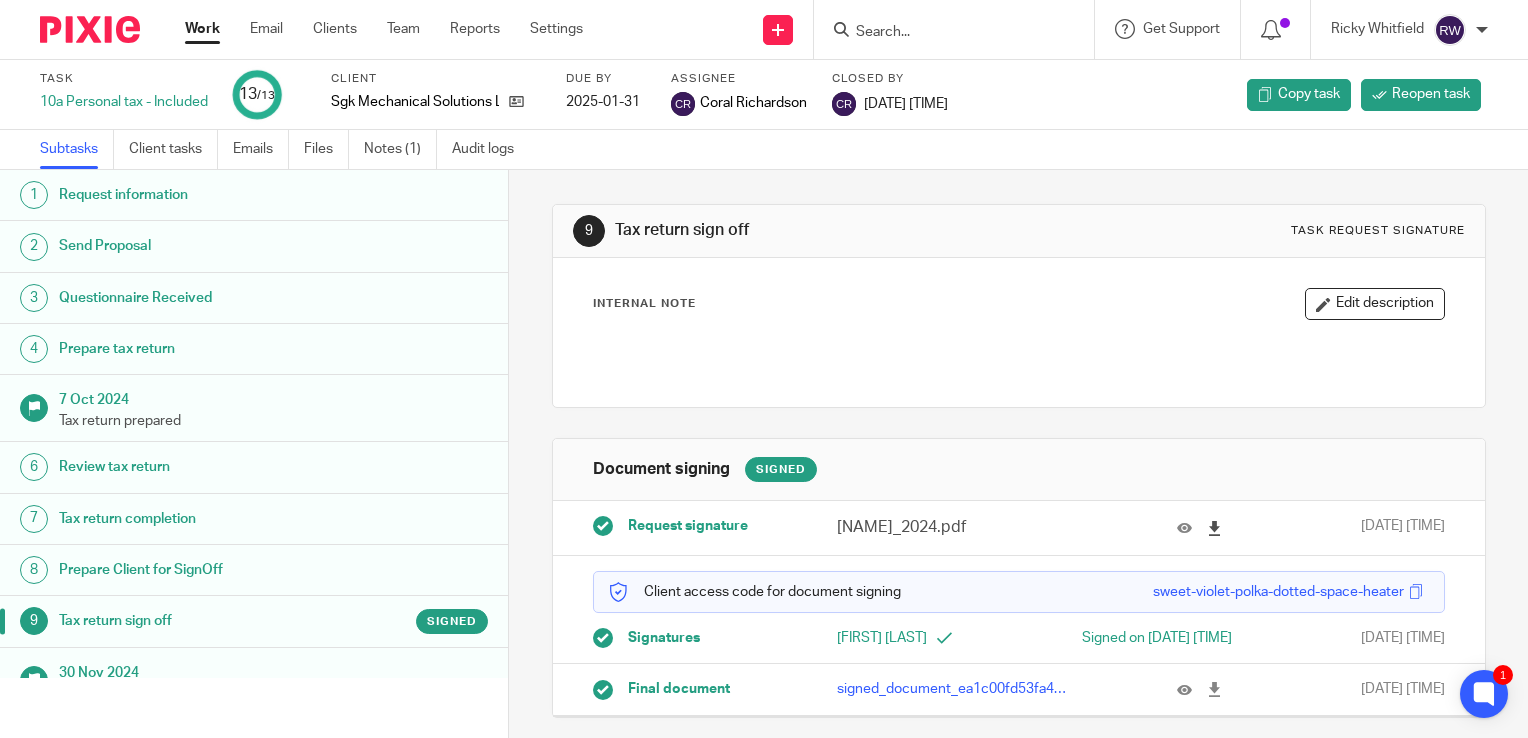 click at bounding box center (1214, 528) 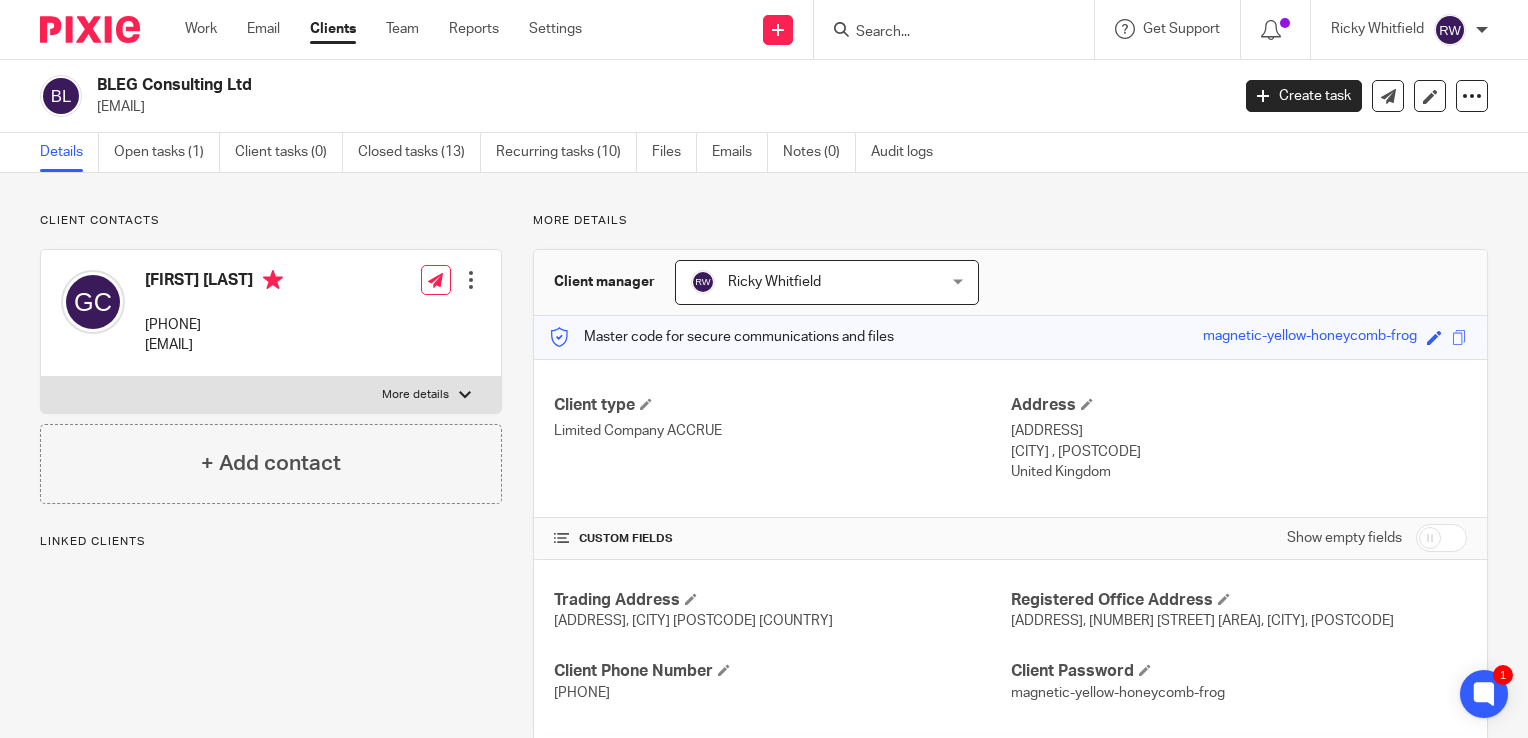 scroll, scrollTop: 0, scrollLeft: 0, axis: both 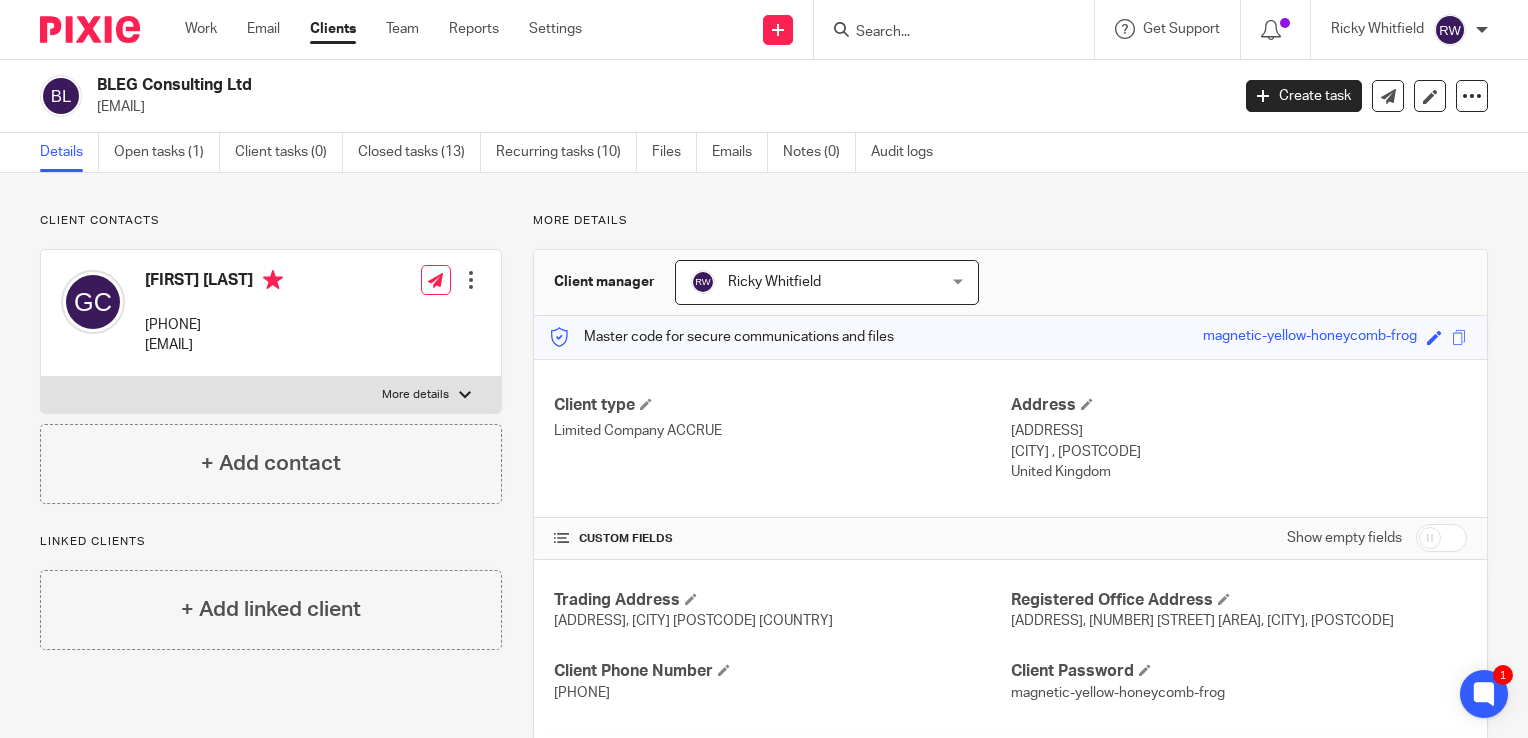 click at bounding box center (944, 33) 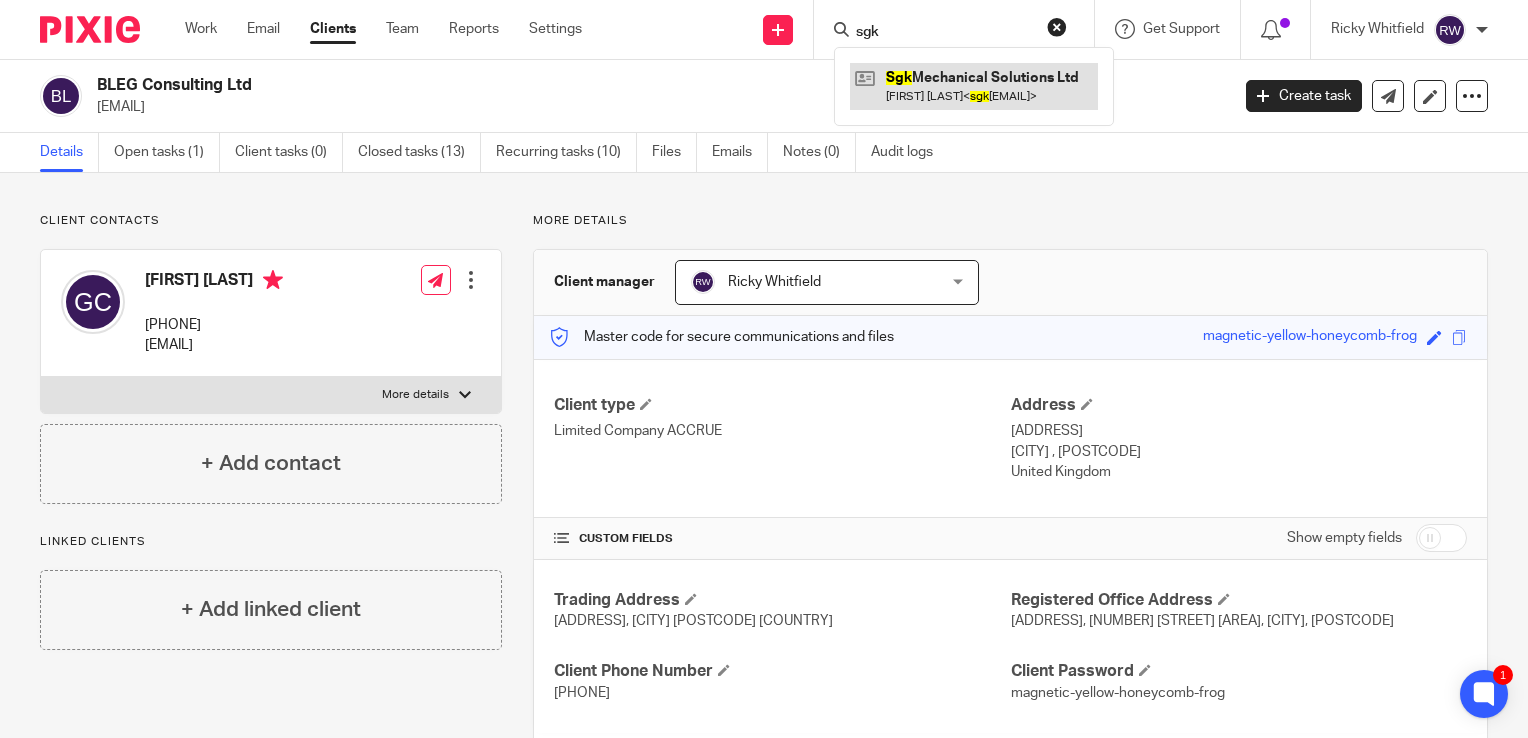 type on "sgk" 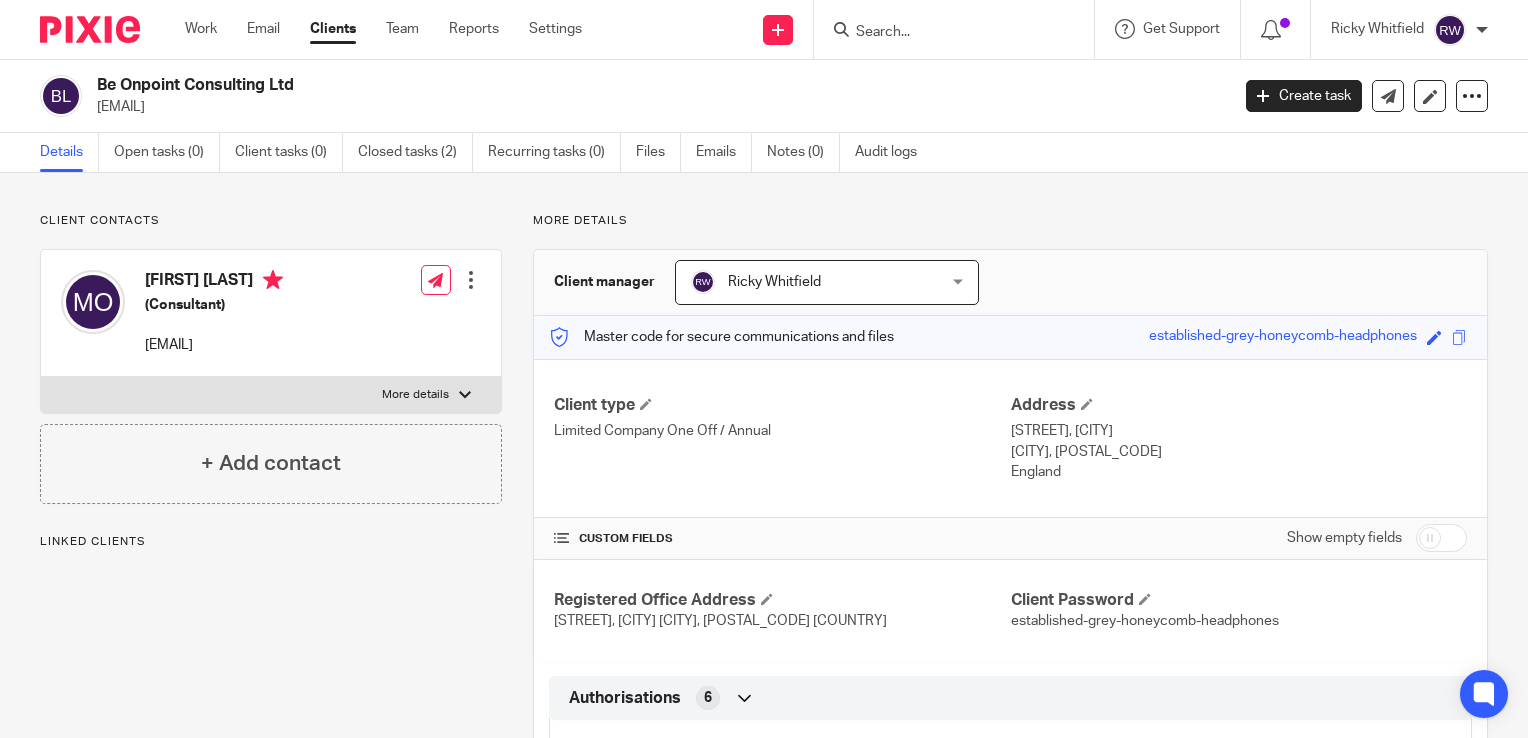 scroll, scrollTop: 0, scrollLeft: 0, axis: both 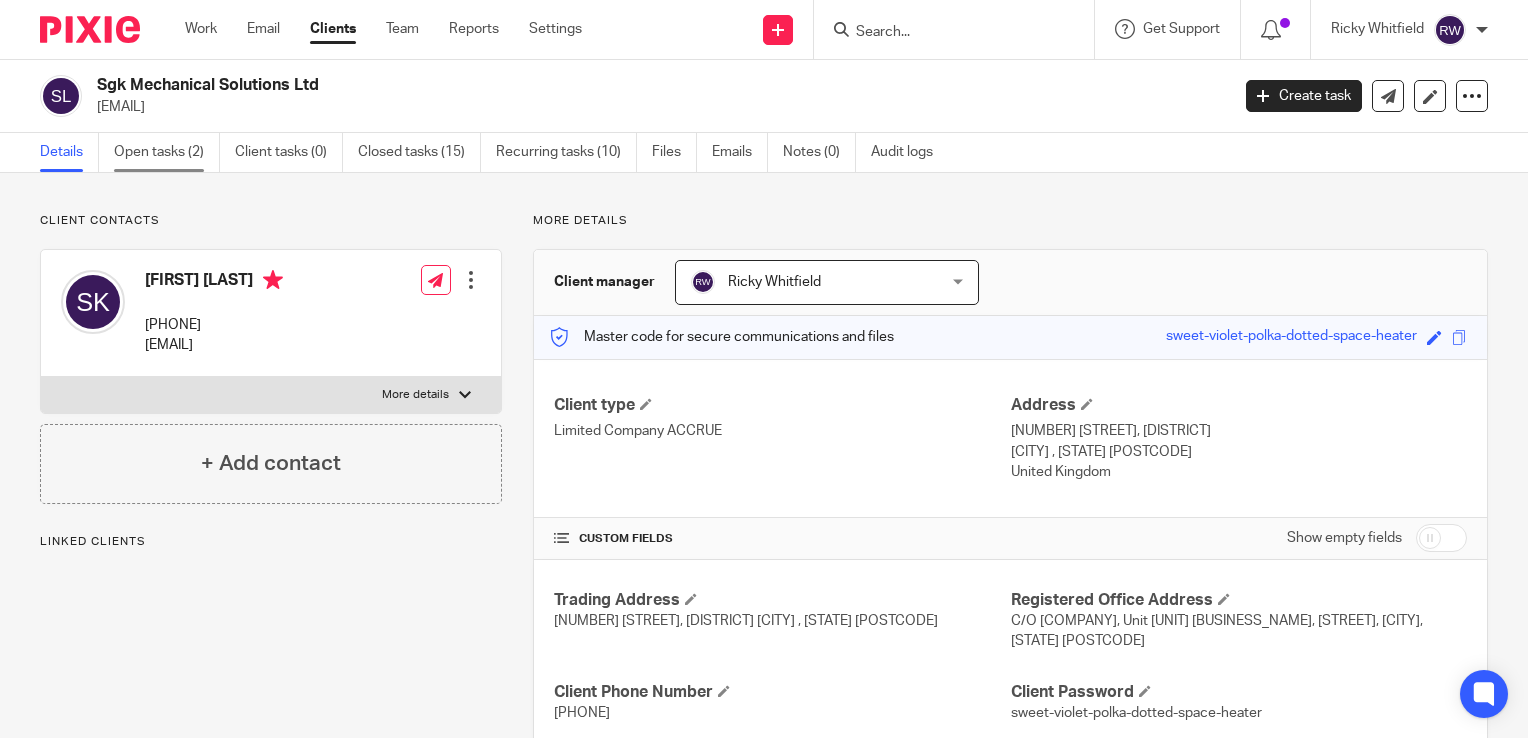 click on "Open tasks (2)" at bounding box center (167, 152) 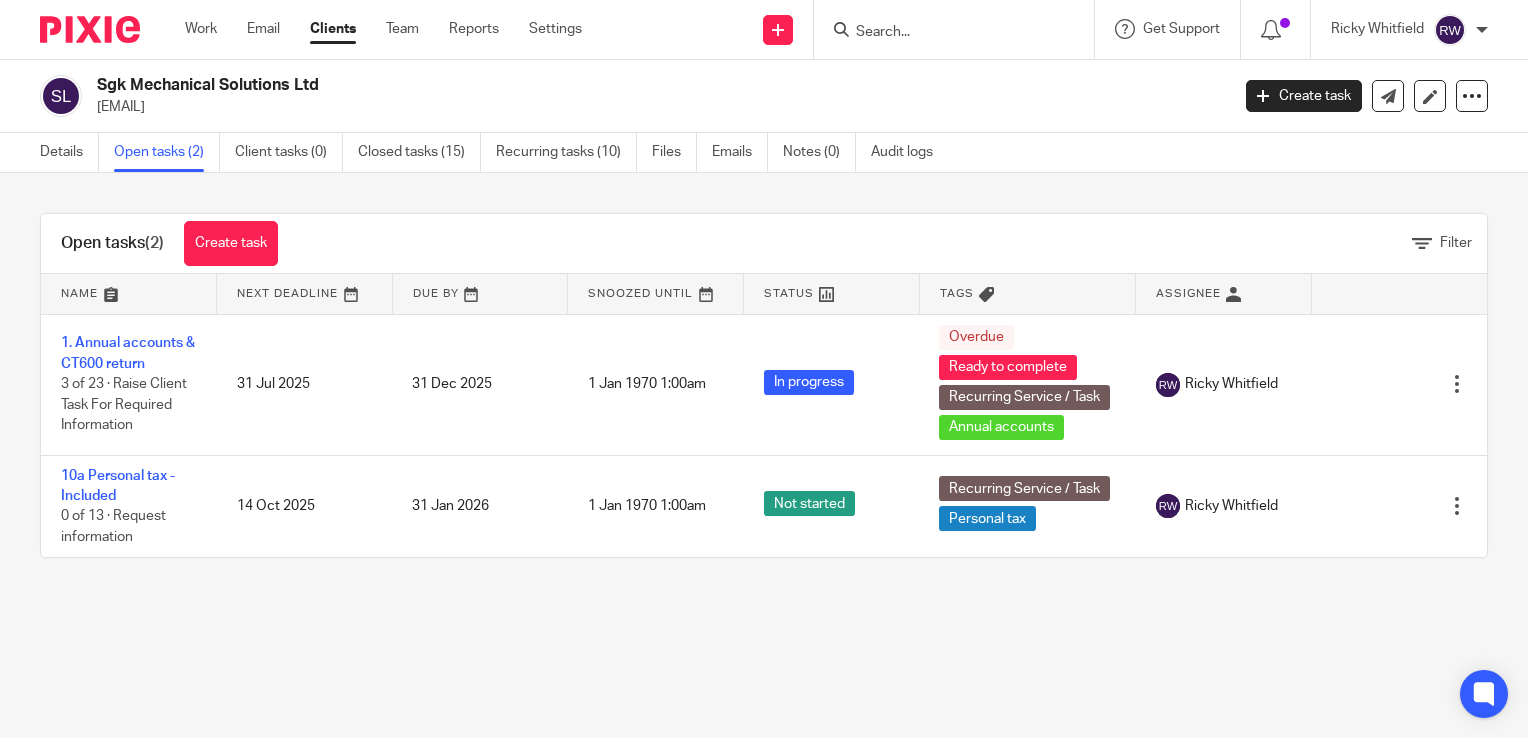 scroll, scrollTop: 0, scrollLeft: 0, axis: both 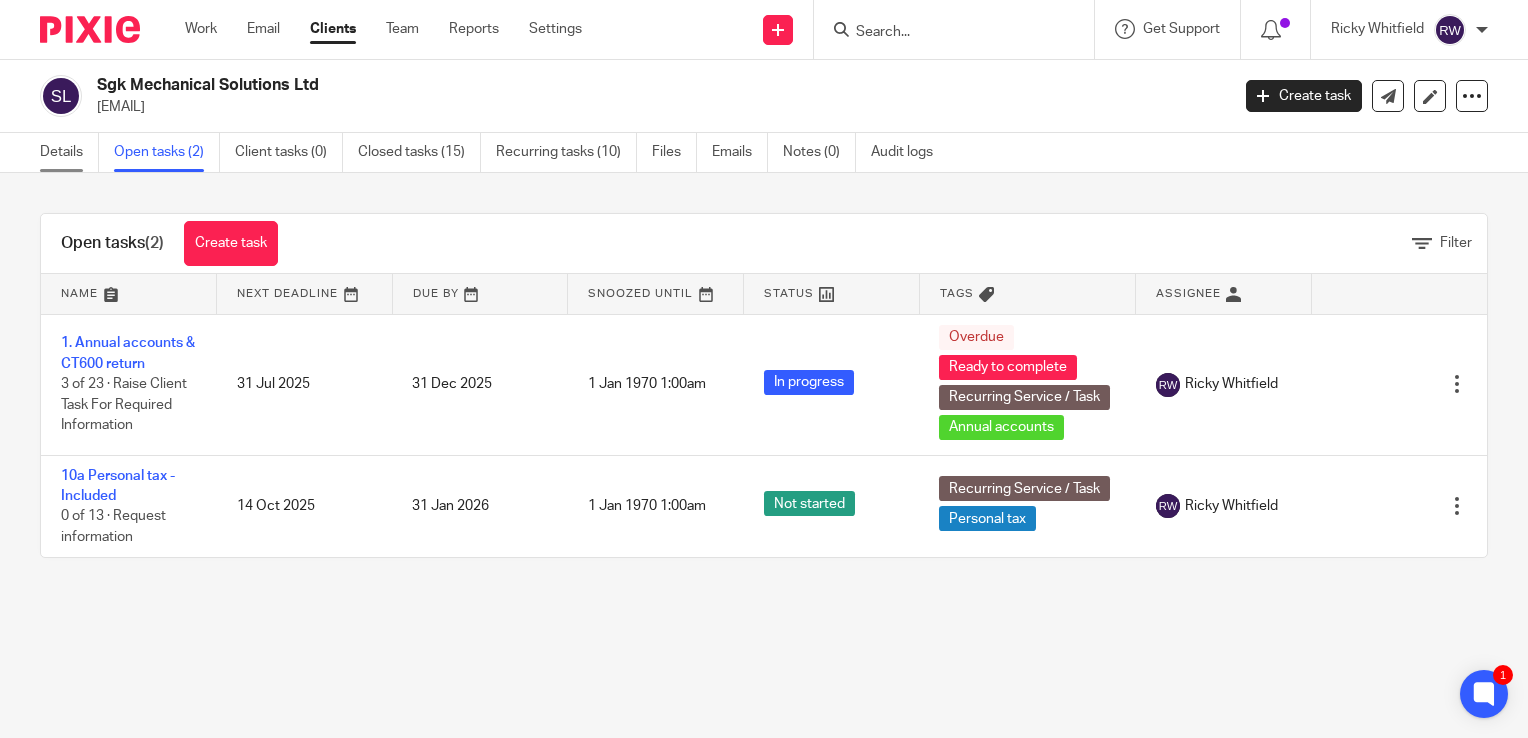 click on "Details" at bounding box center (69, 152) 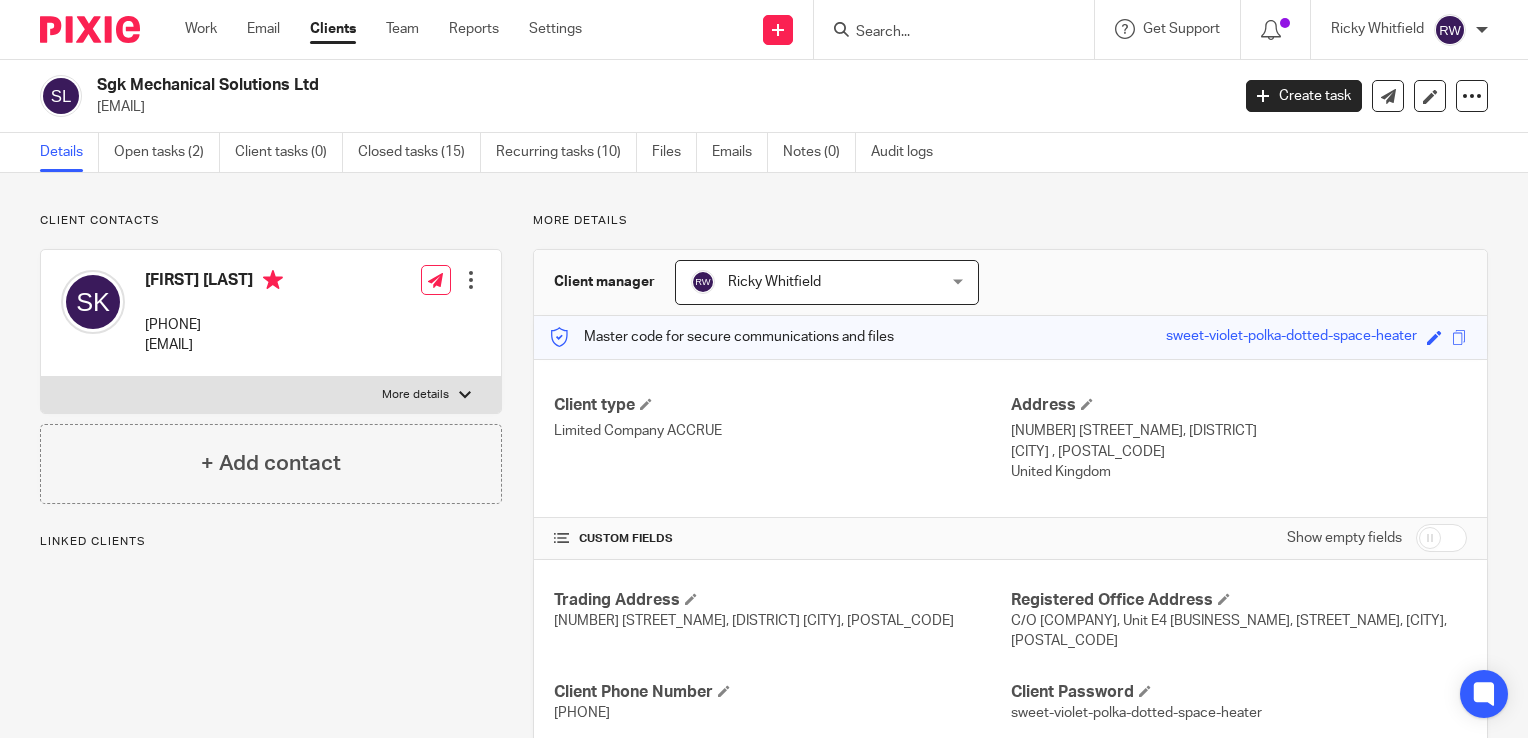 scroll, scrollTop: 0, scrollLeft: 0, axis: both 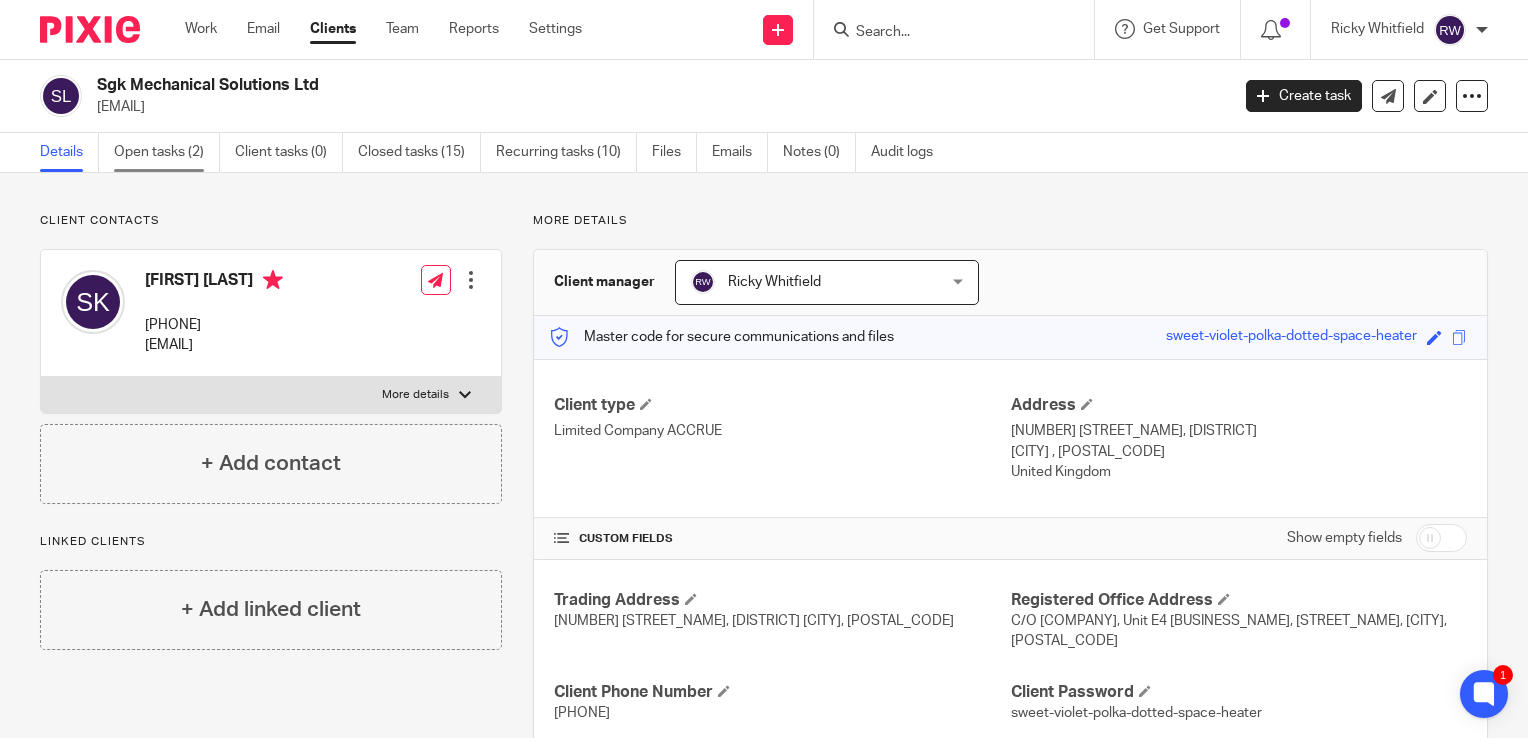 click on "Open tasks (2)" at bounding box center (167, 152) 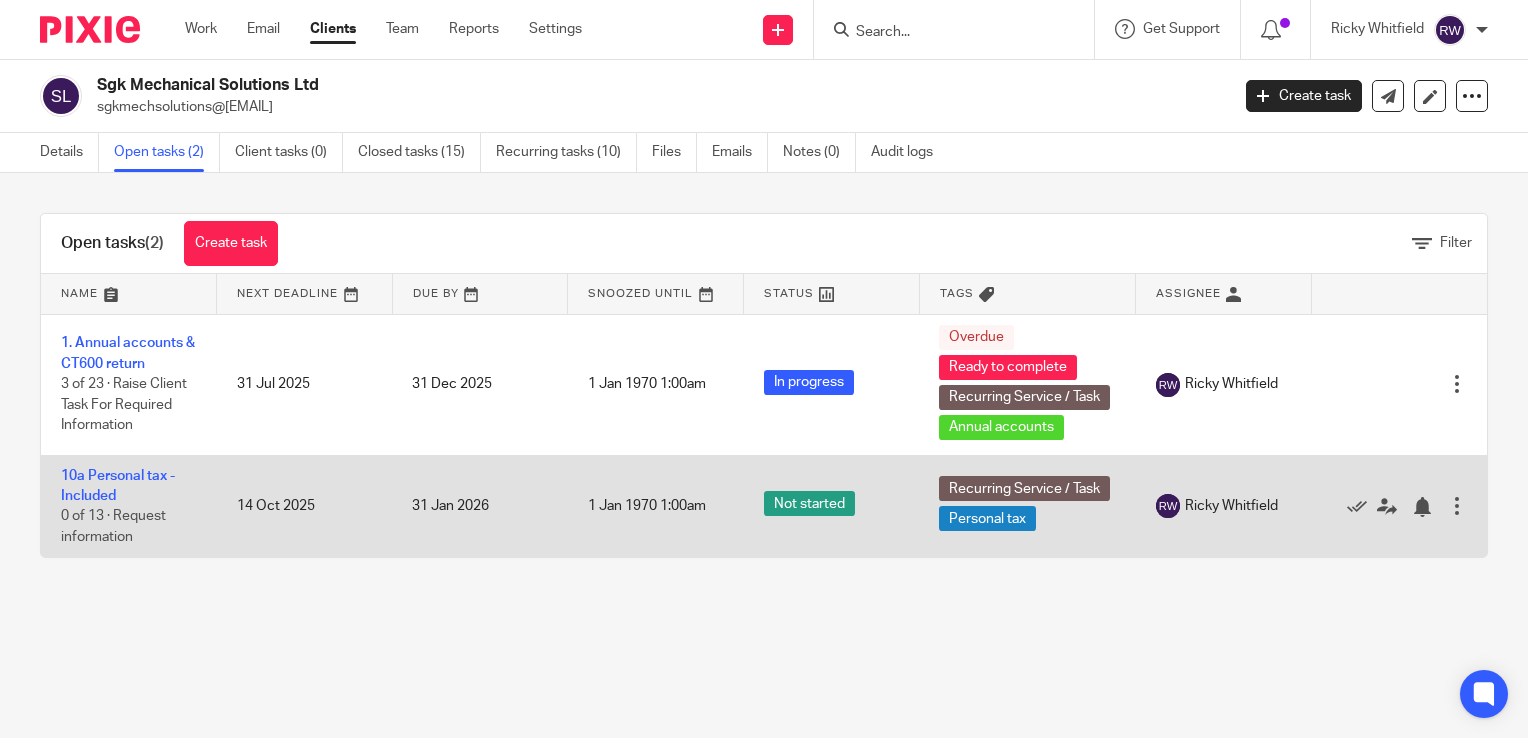 scroll, scrollTop: 0, scrollLeft: 0, axis: both 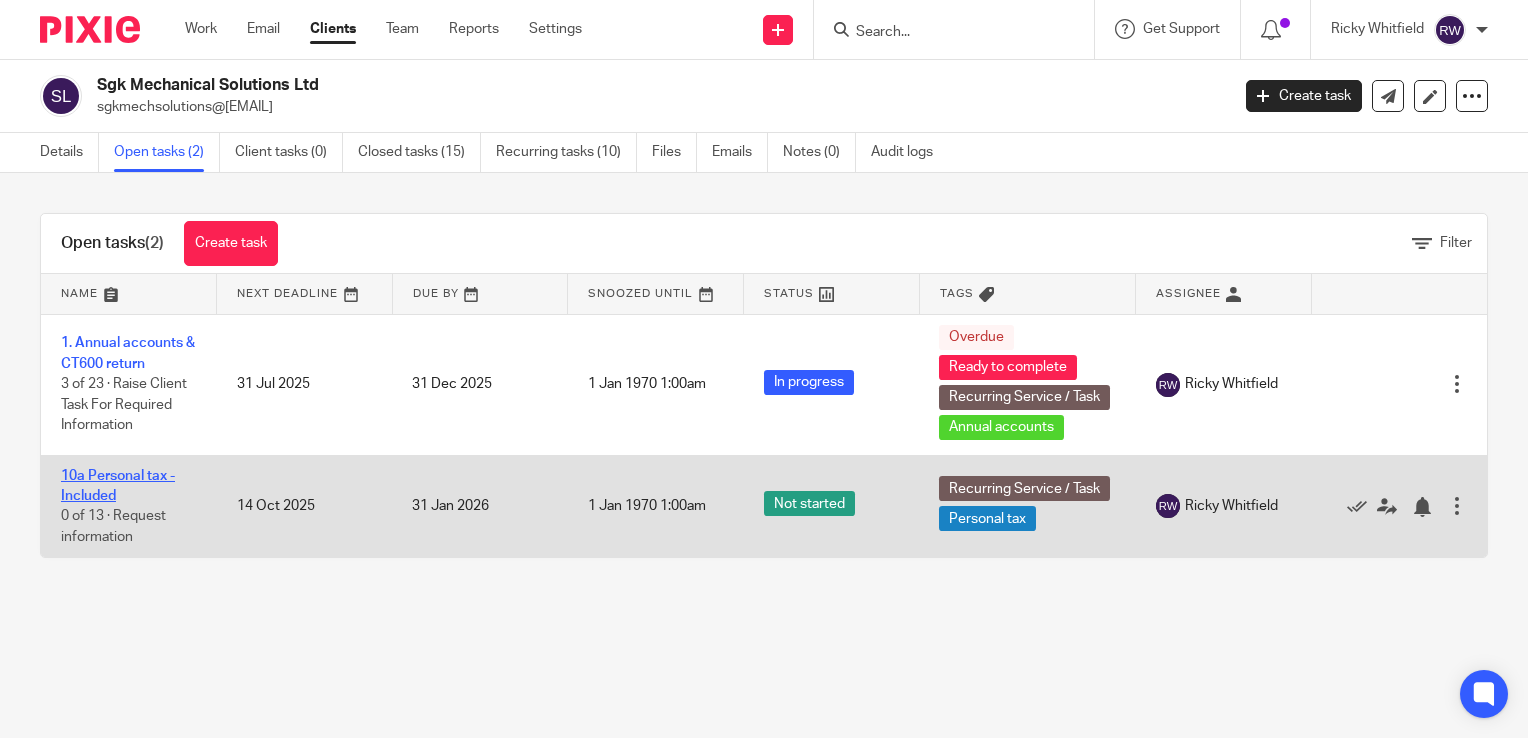 click on "10a Personal tax - Included" at bounding box center (118, 486) 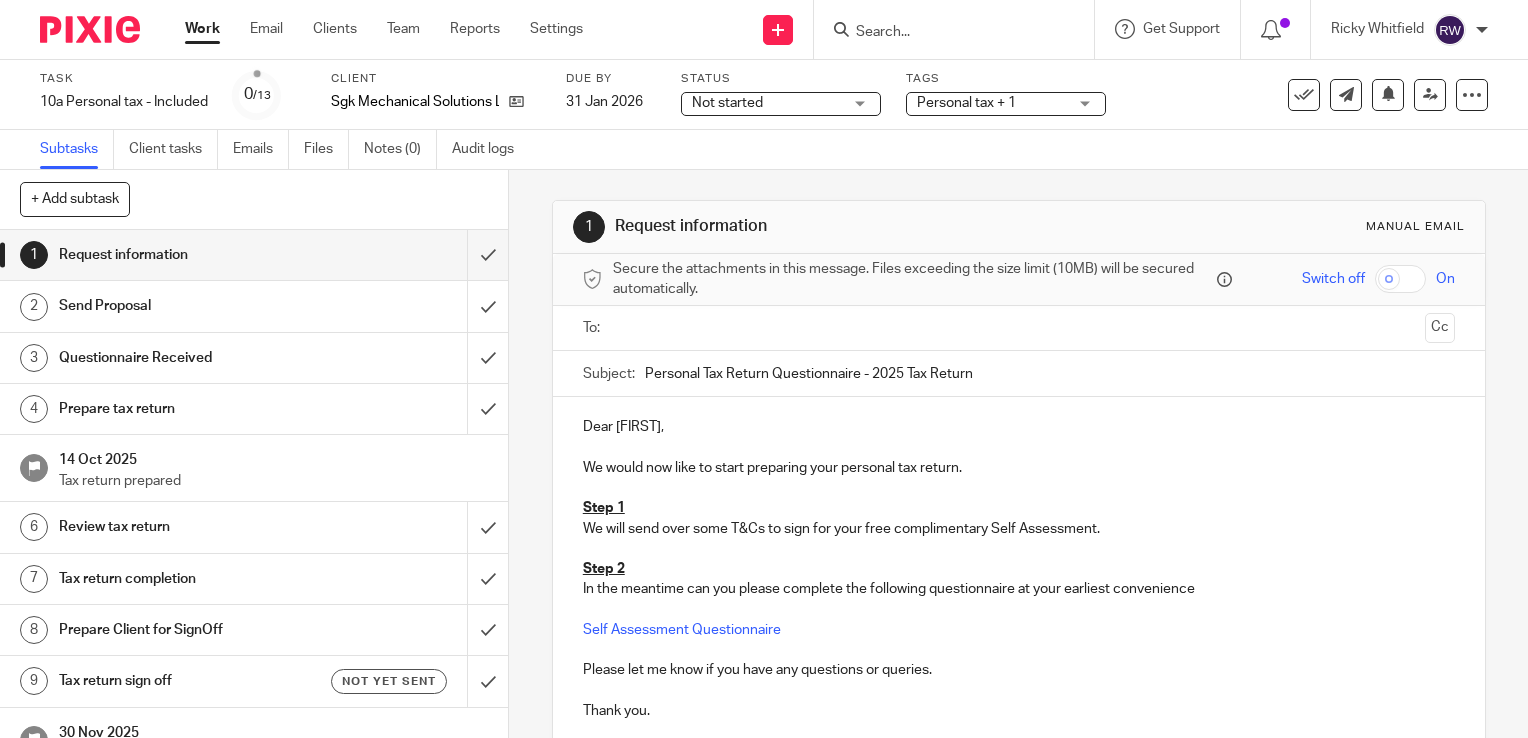 scroll, scrollTop: 0, scrollLeft: 0, axis: both 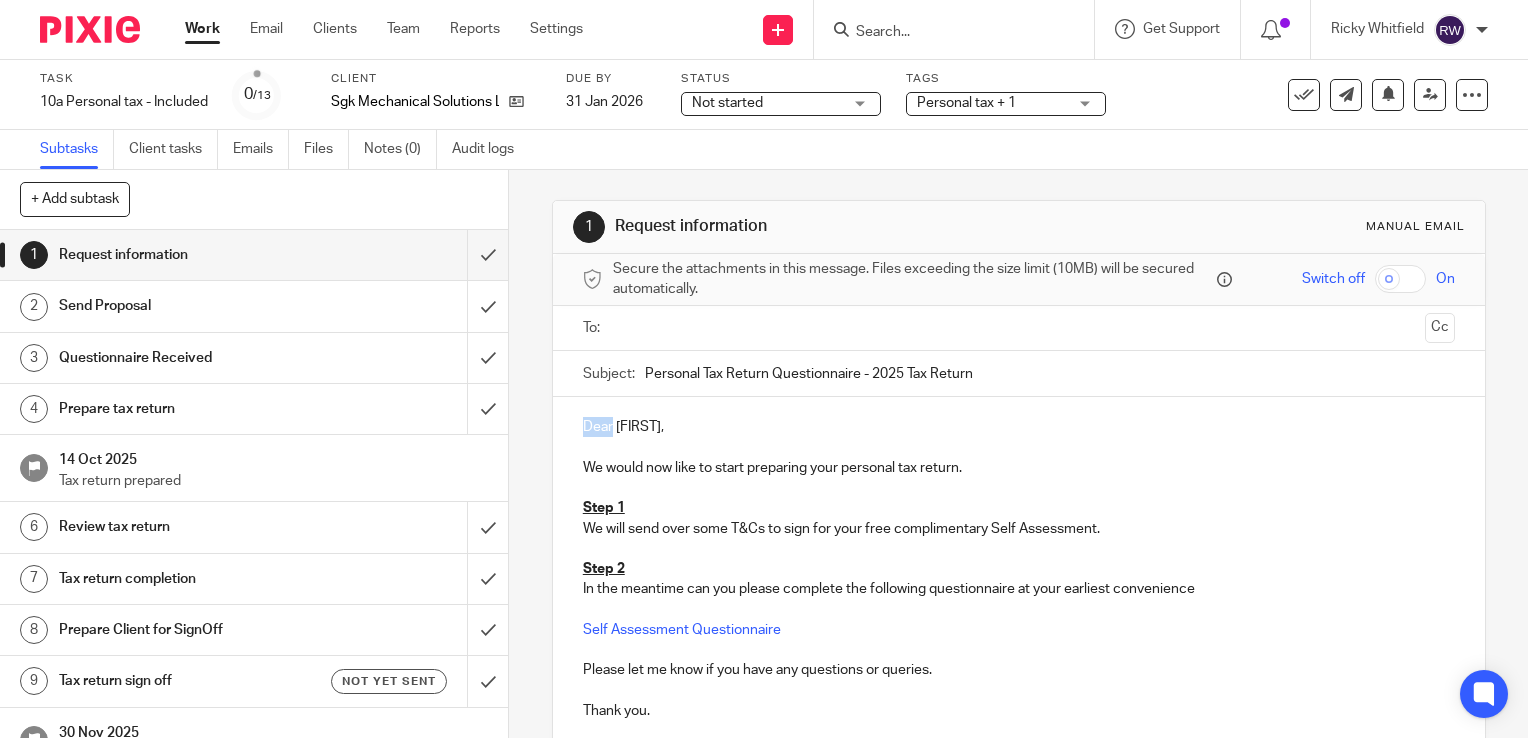 drag, startPoint x: 608, startPoint y: 426, endPoint x: 557, endPoint y: 424, distance: 51.0392 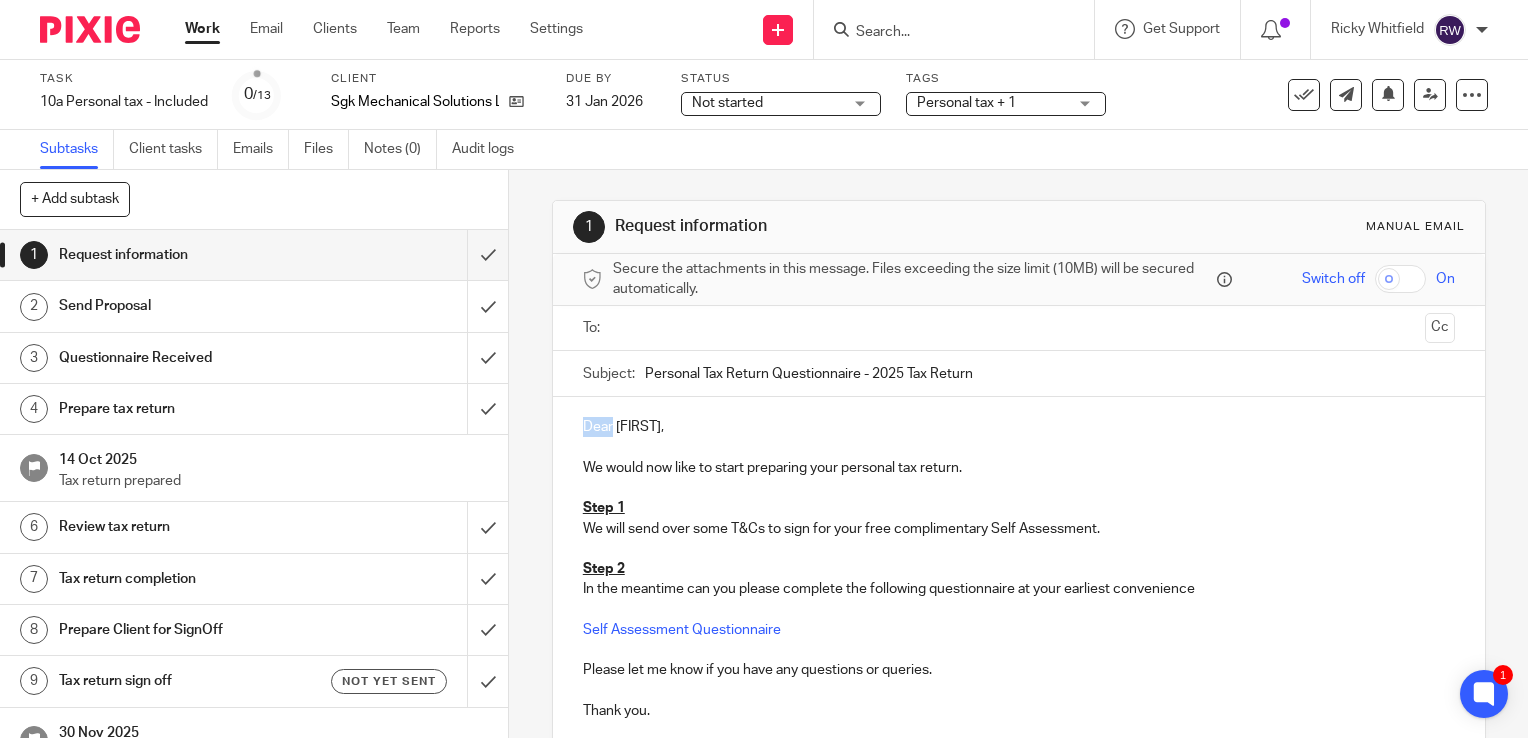 type 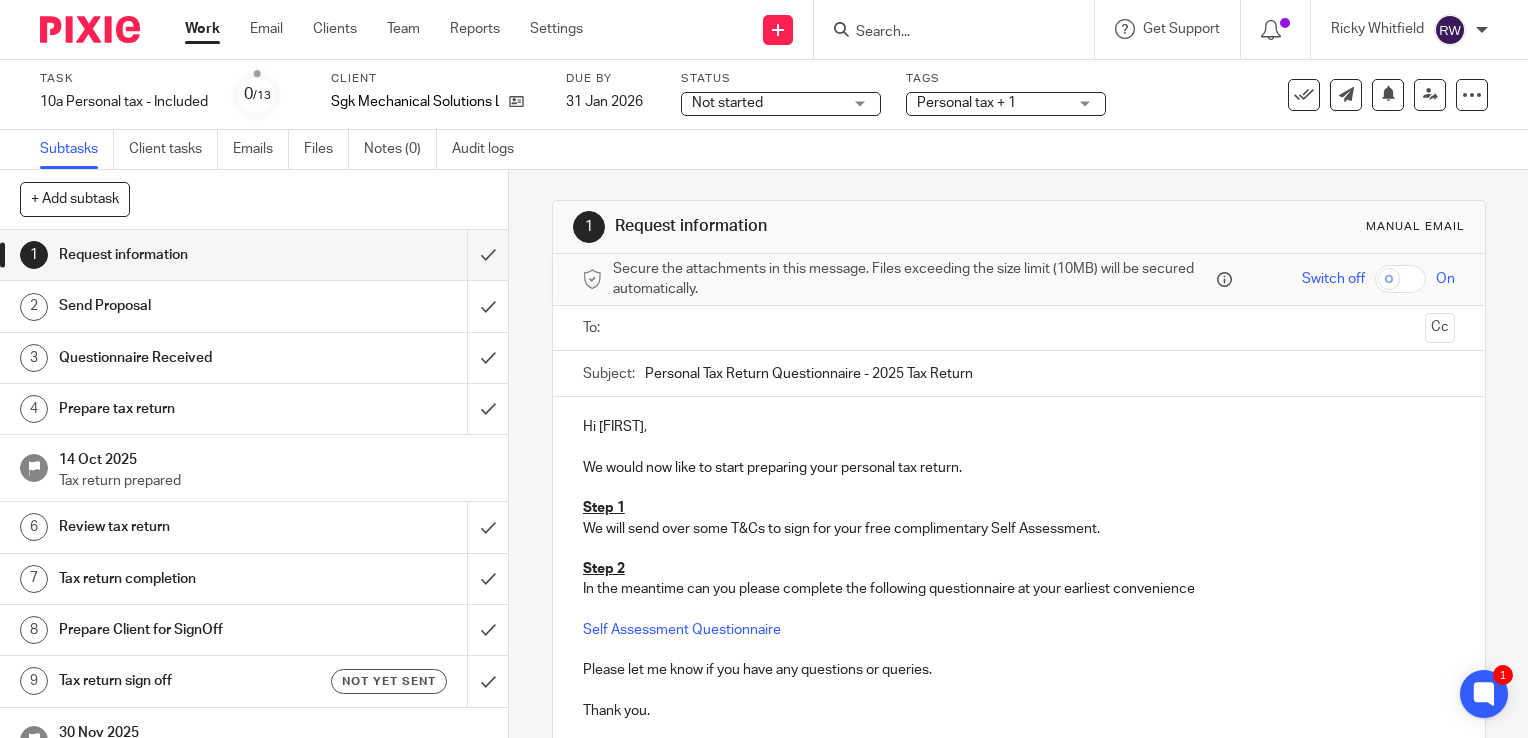 click on "Hi Samuel," at bounding box center (1019, 427) 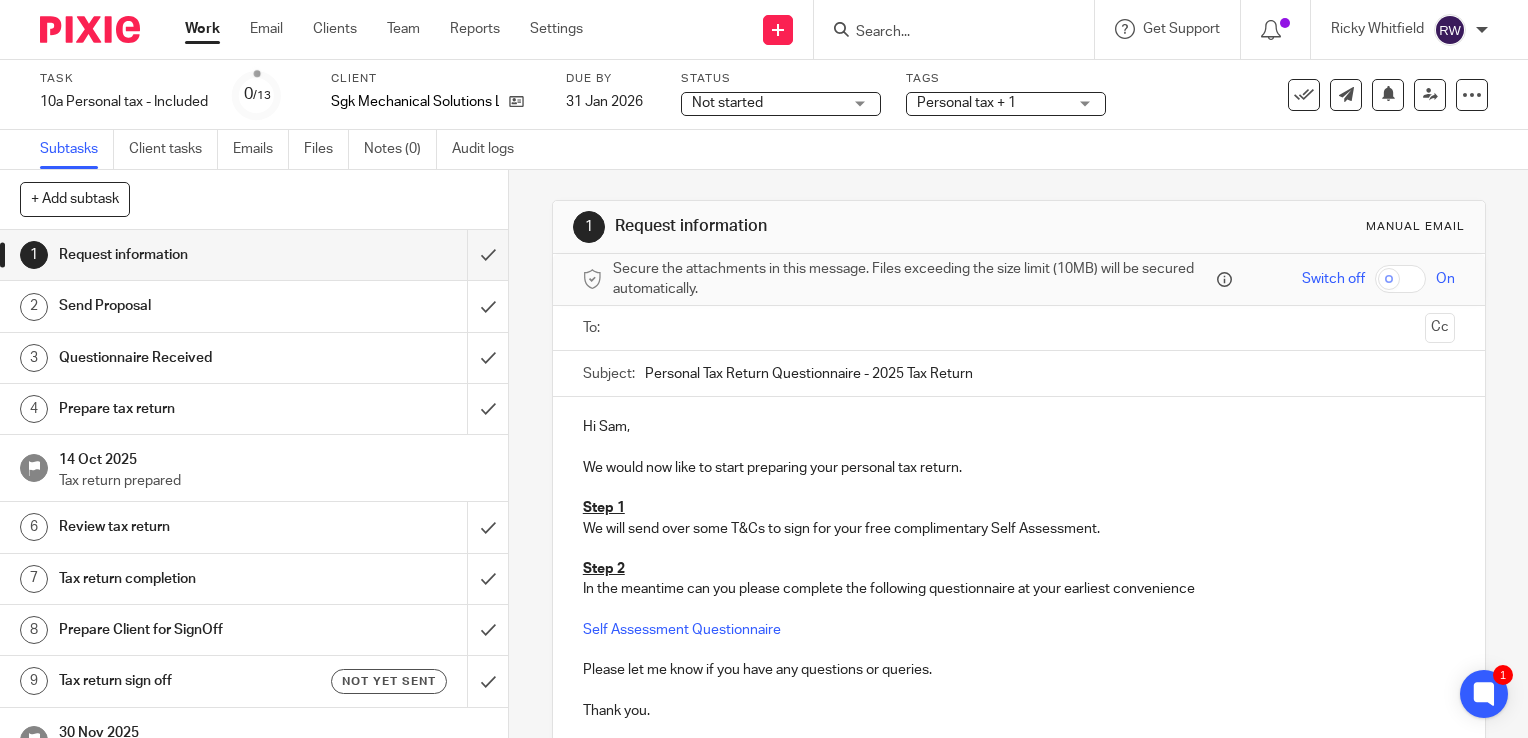 click at bounding box center [1020, 328] 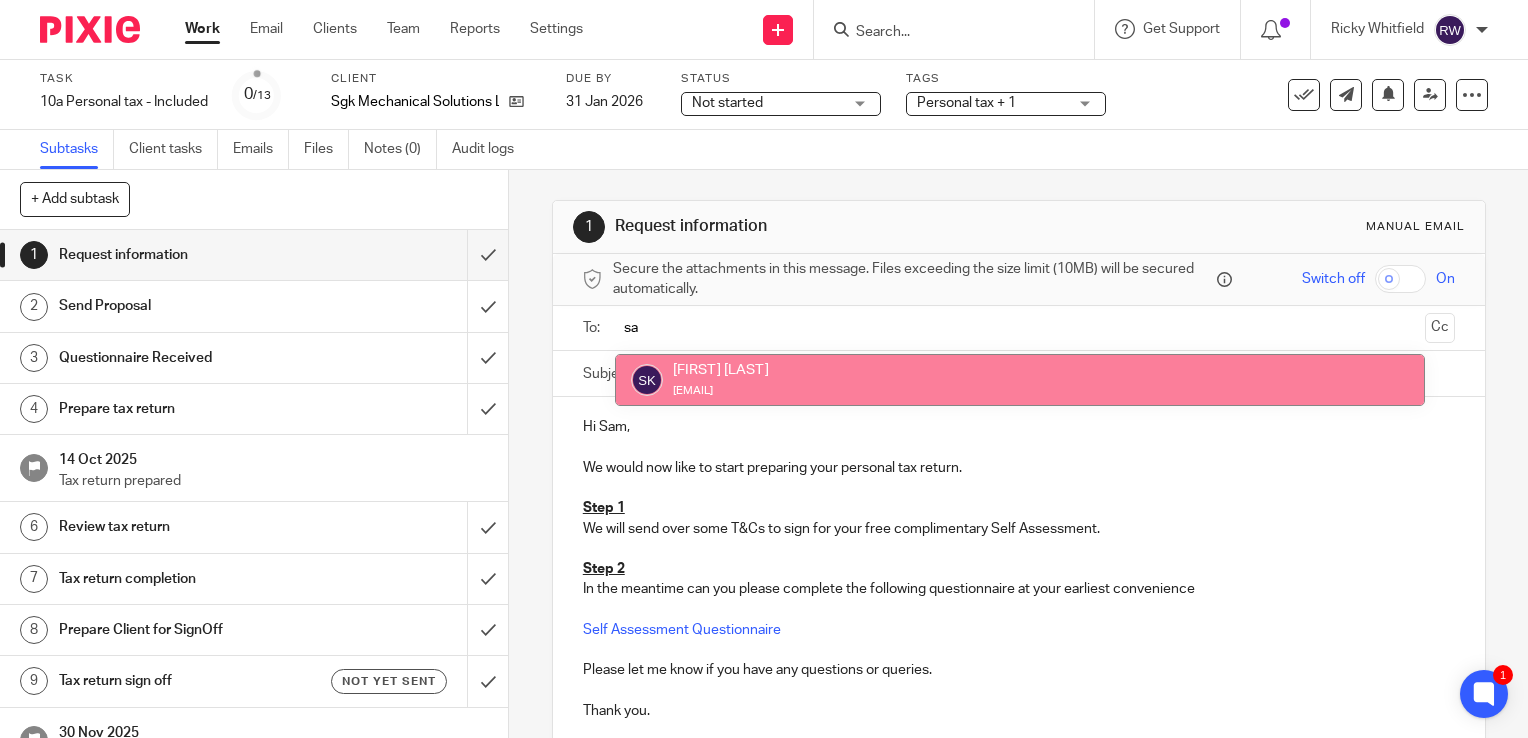 type on "sa" 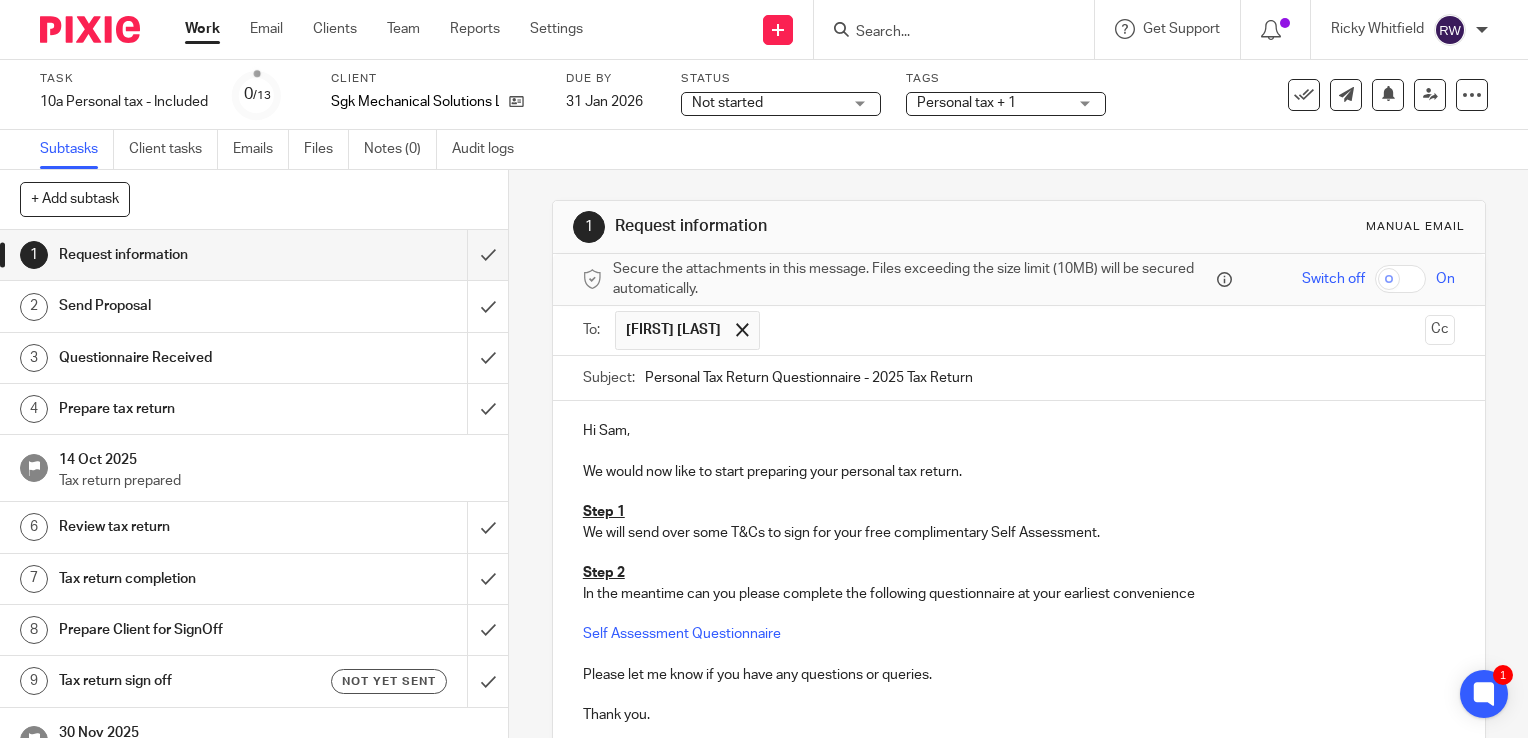 click on "Personal tax + 1" at bounding box center [992, 103] 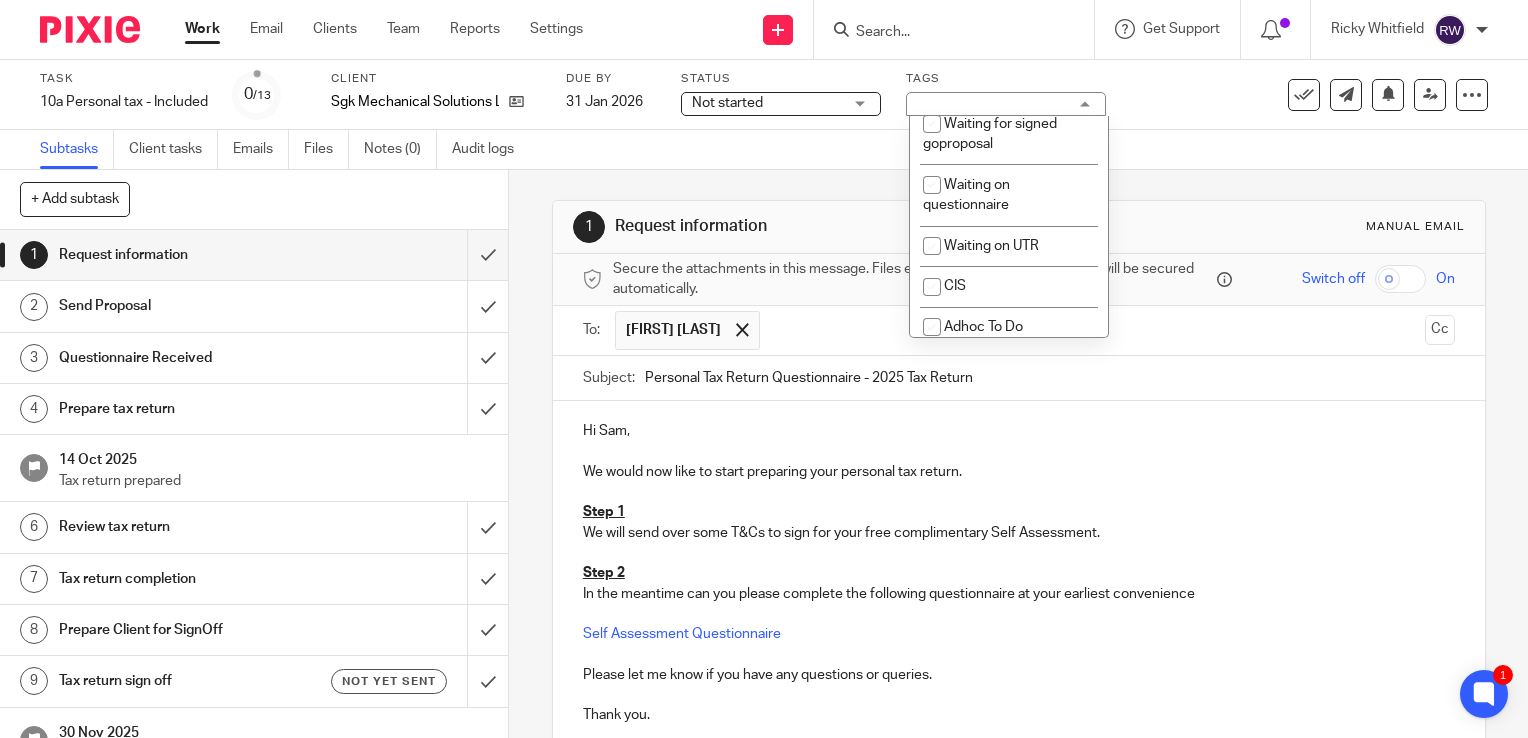 scroll, scrollTop: 1688, scrollLeft: 0, axis: vertical 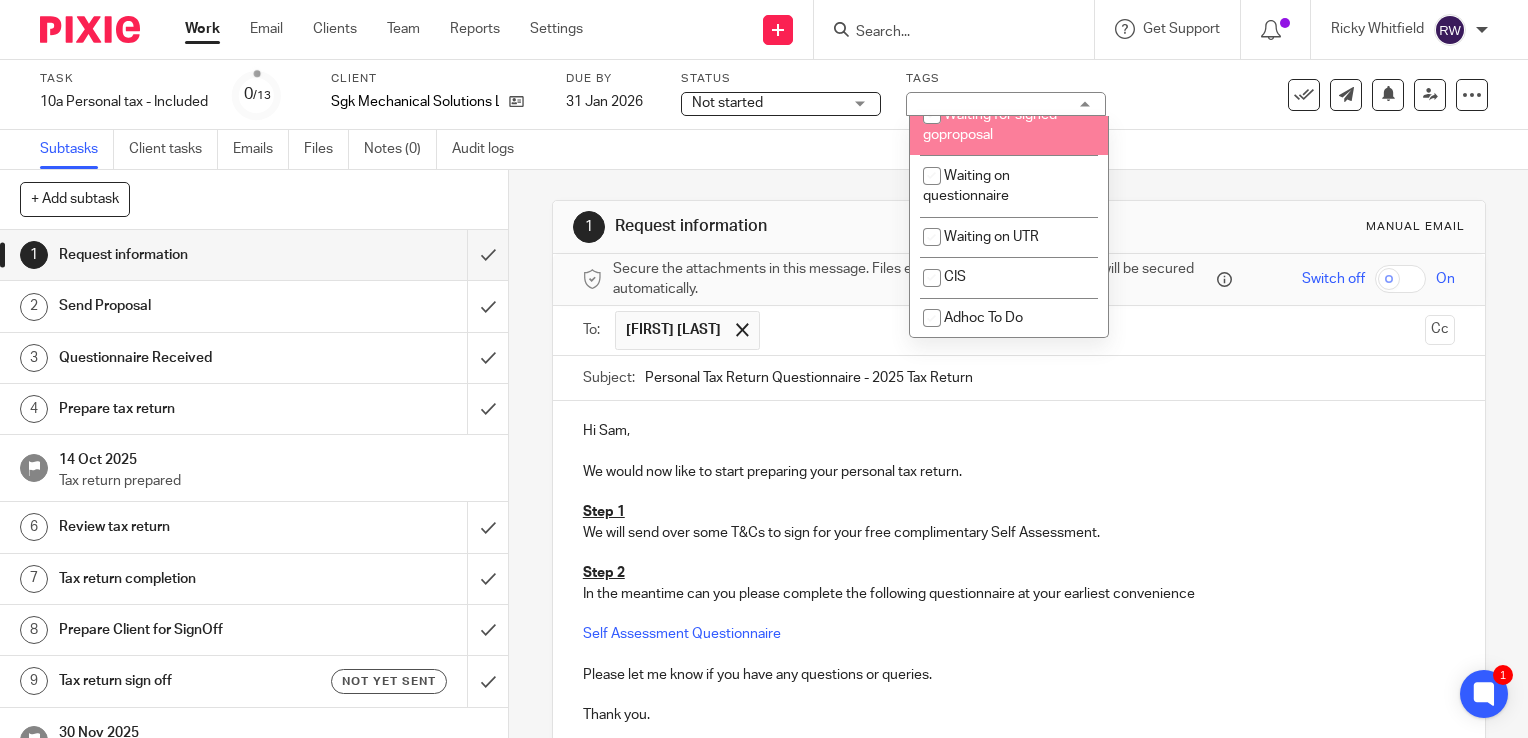 click on "Waiting for signed goproposal" at bounding box center [1009, 124] 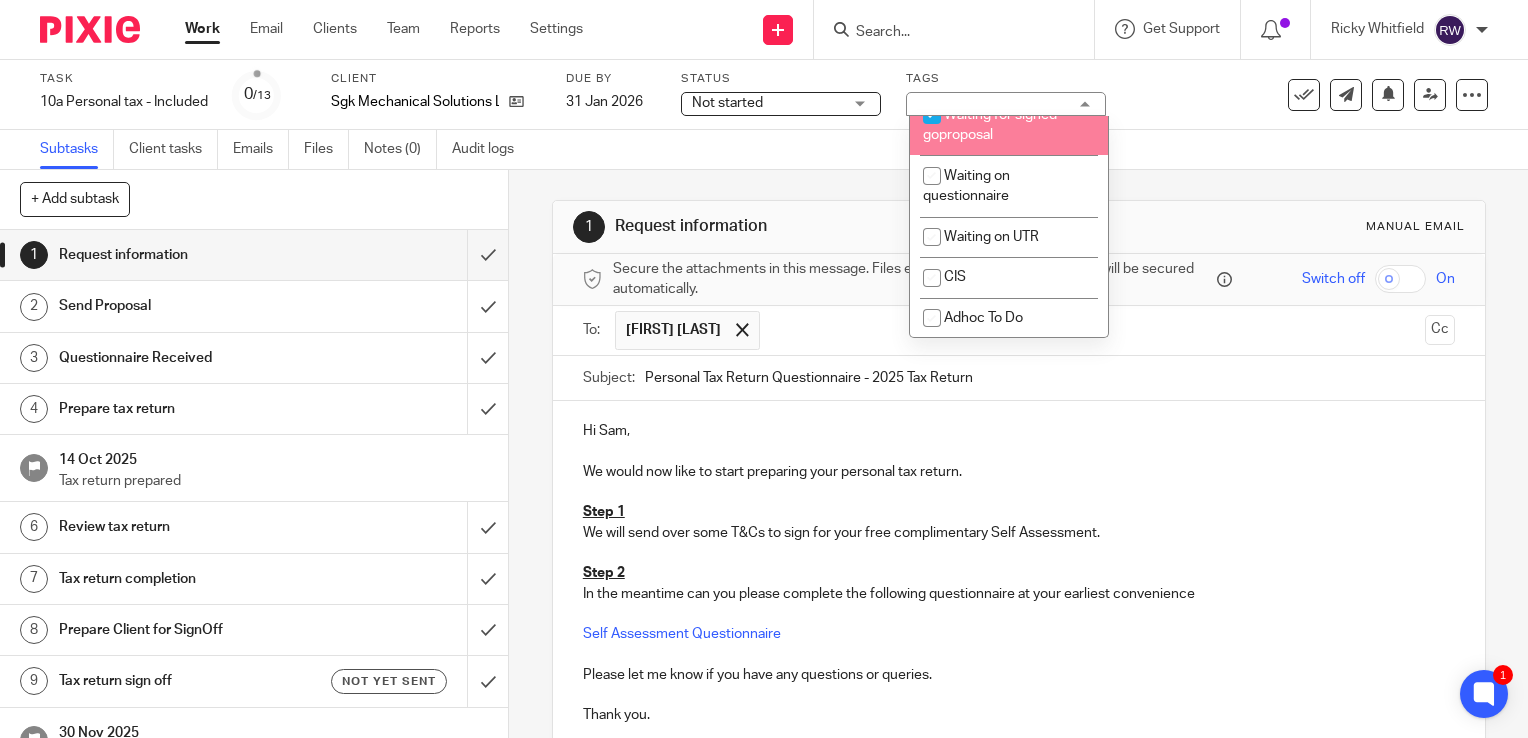 checkbox on "true" 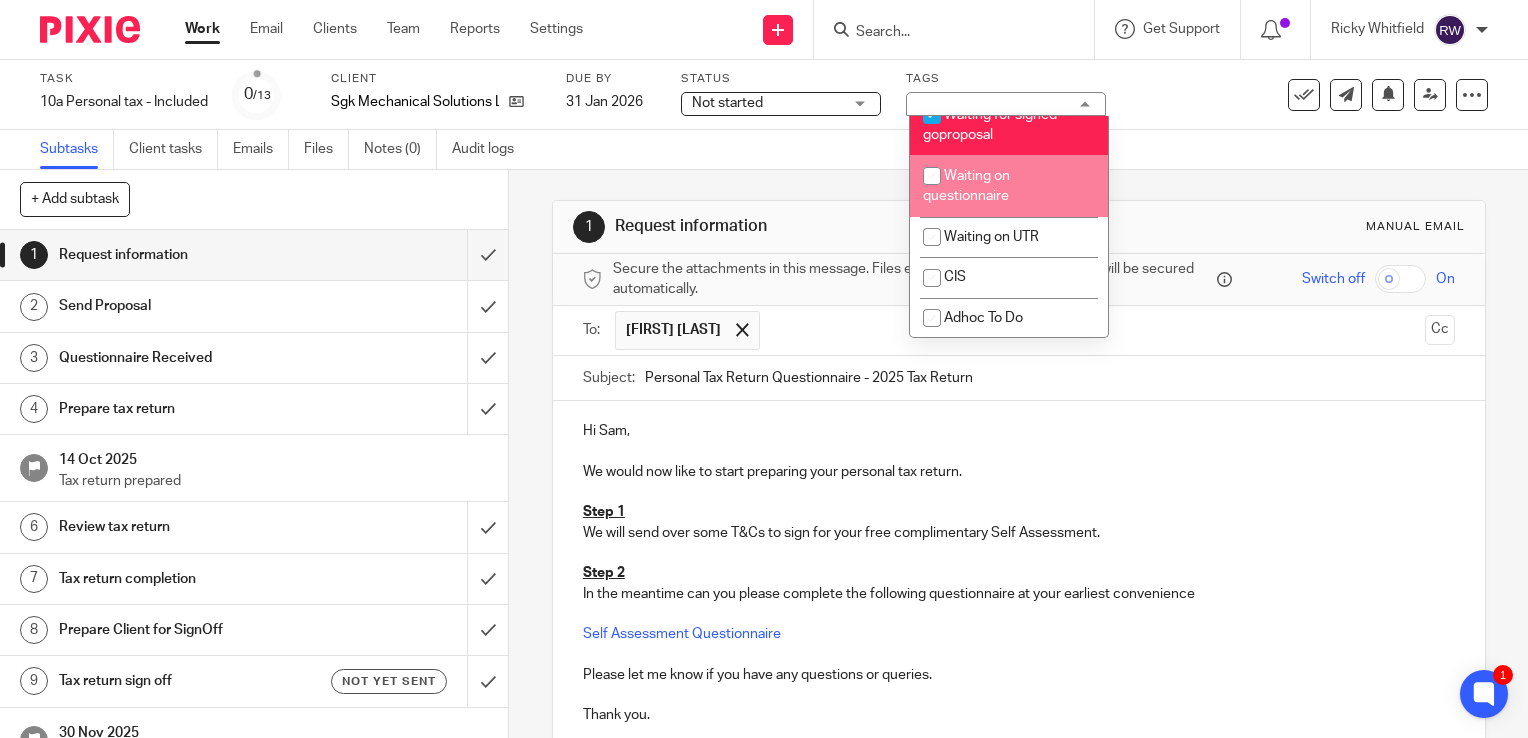 click on "Waiting on questionnaire" at bounding box center [966, 186] 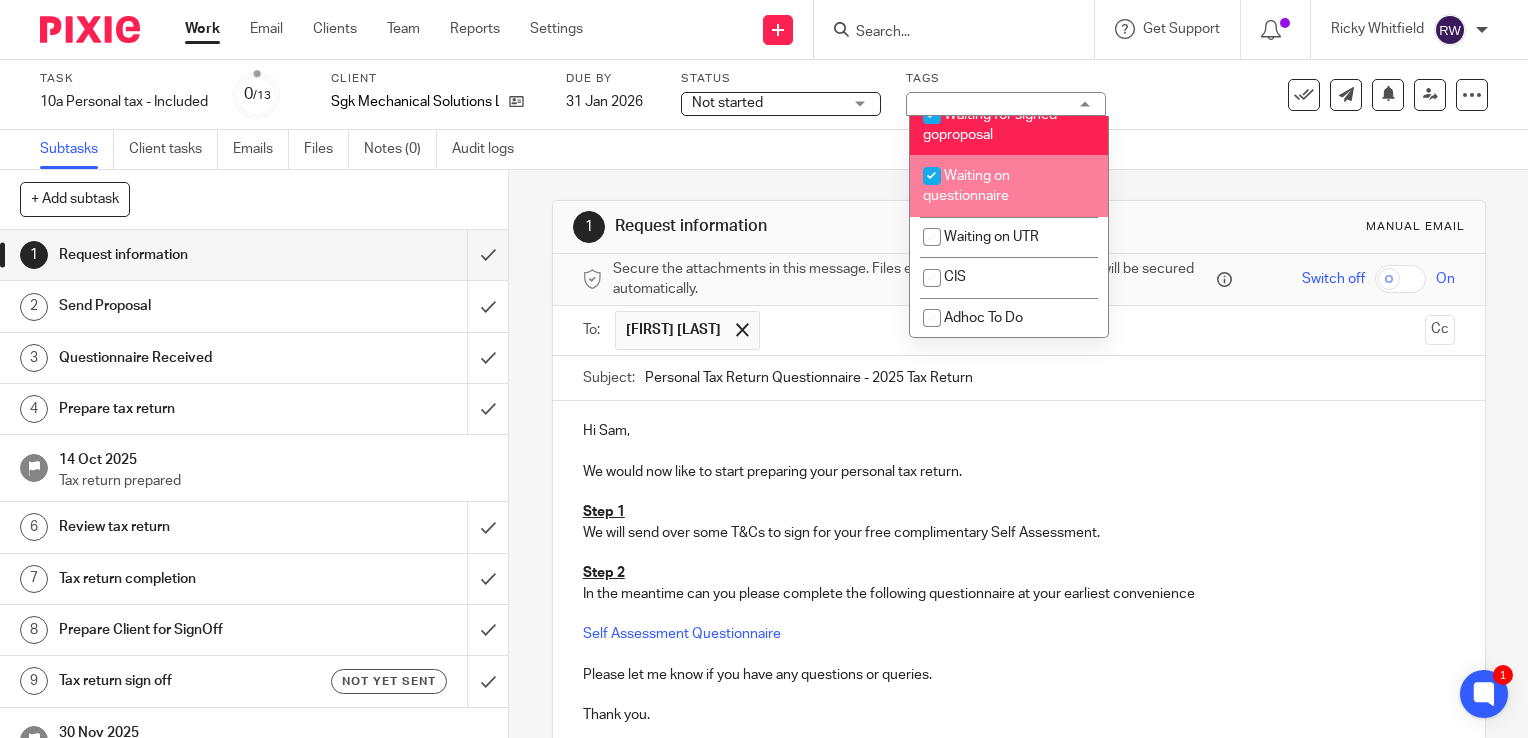 checkbox on "true" 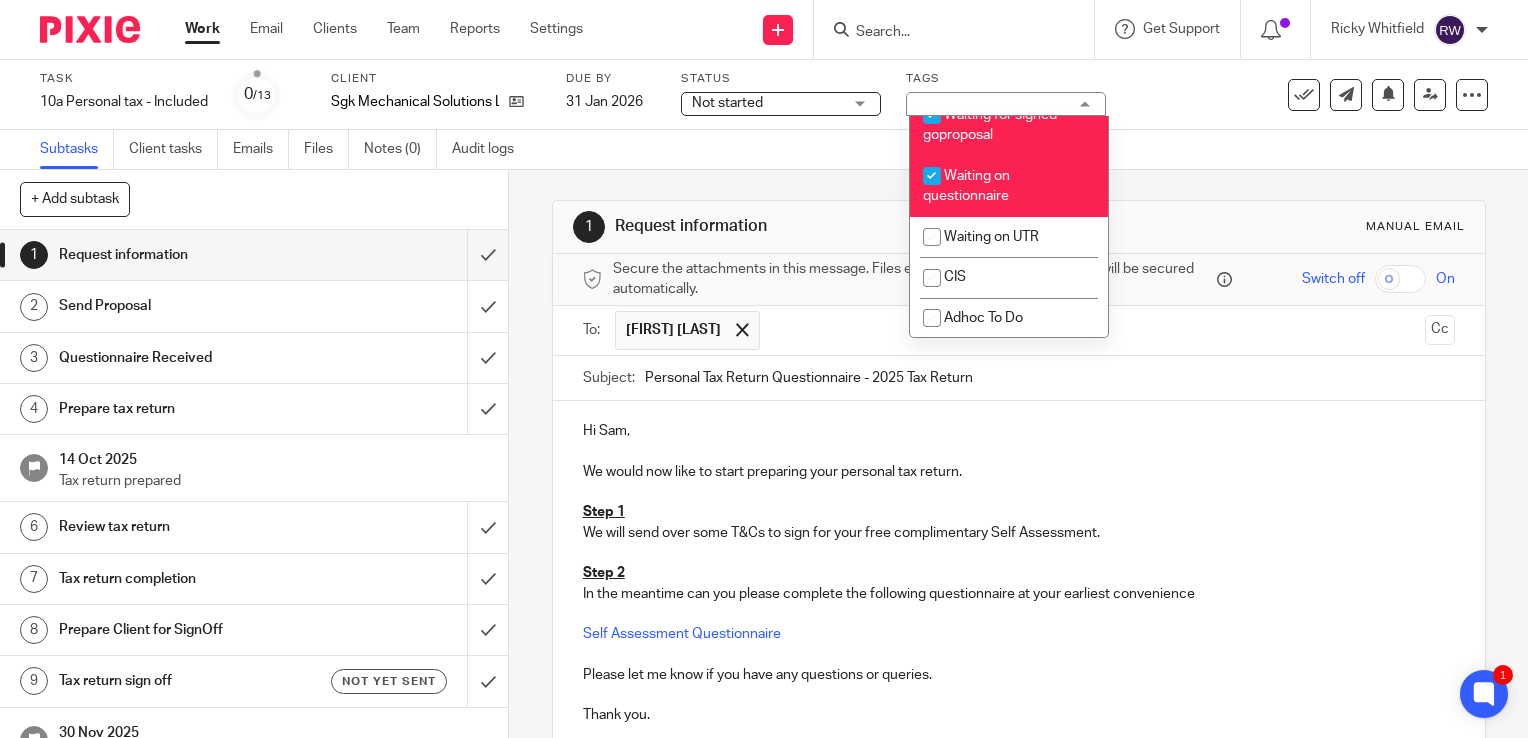 click on "Step 1" at bounding box center (1019, 512) 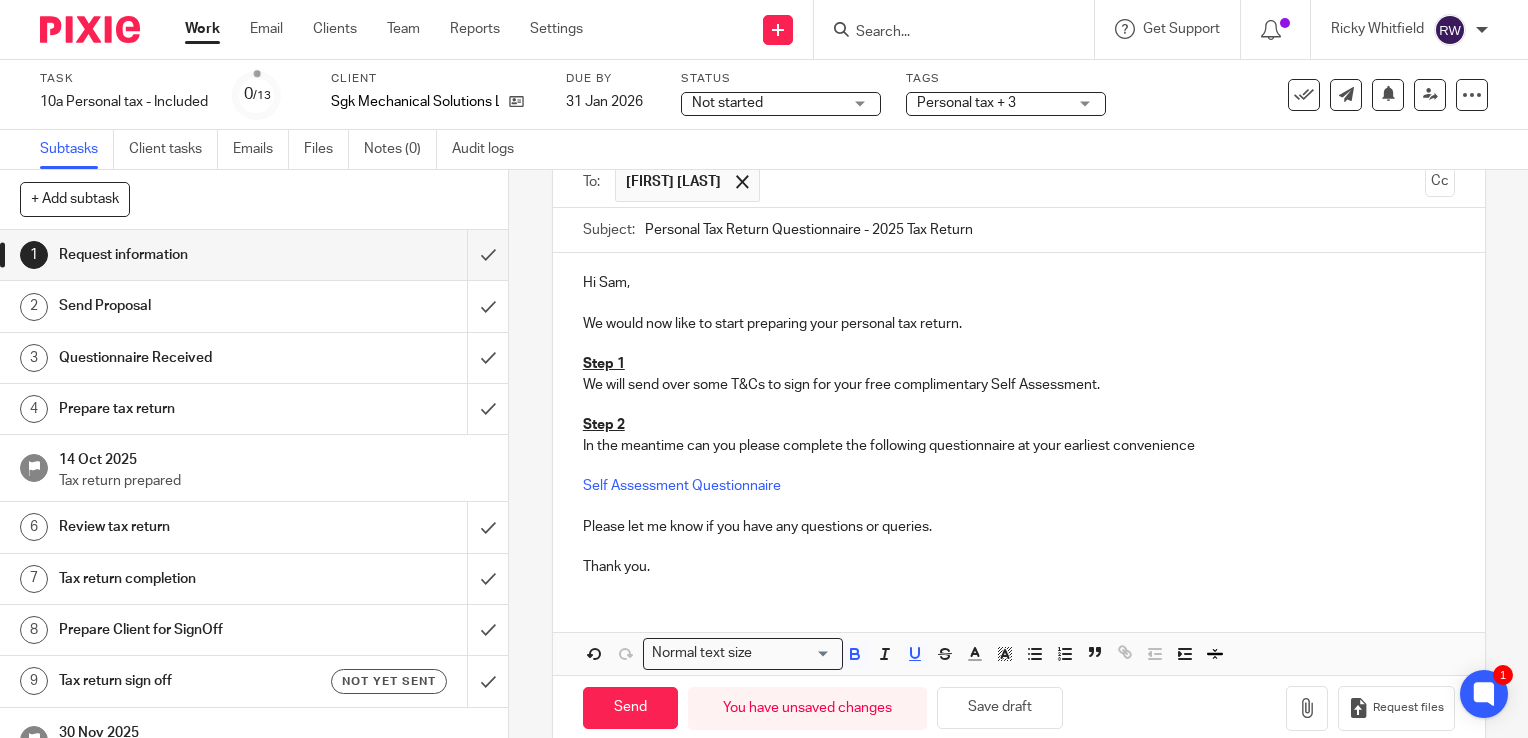 scroll, scrollTop: 153, scrollLeft: 0, axis: vertical 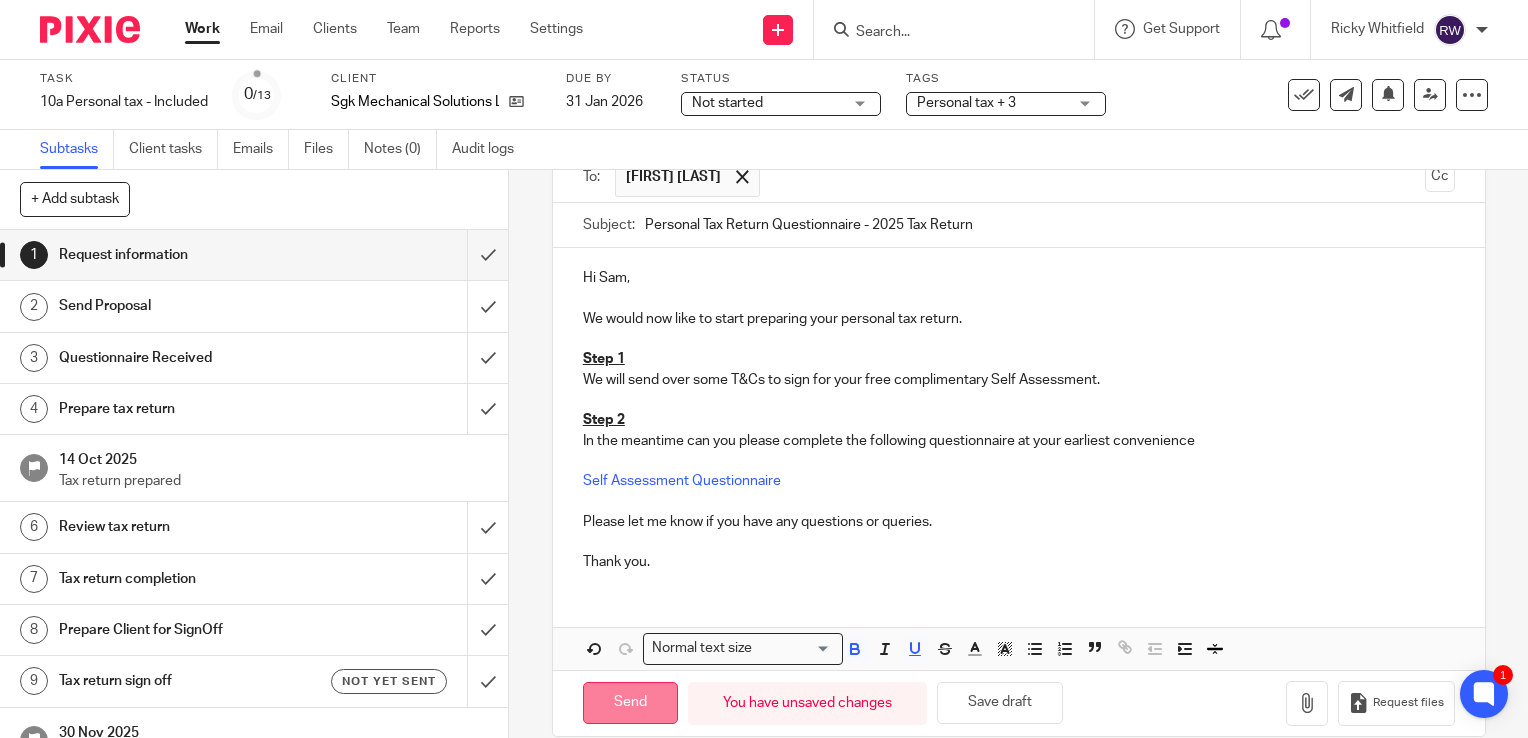 click on "Send" at bounding box center (630, 703) 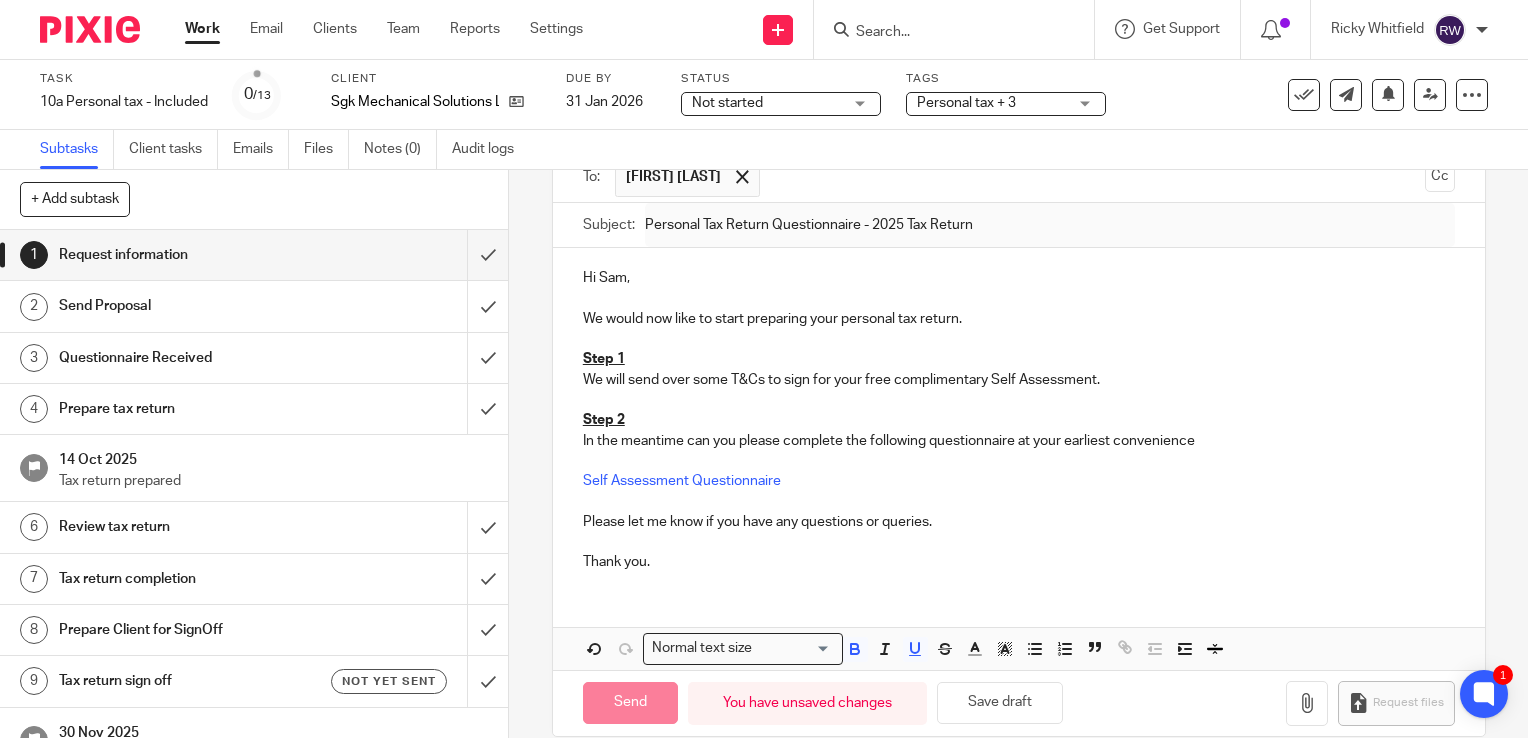 type on "Sent" 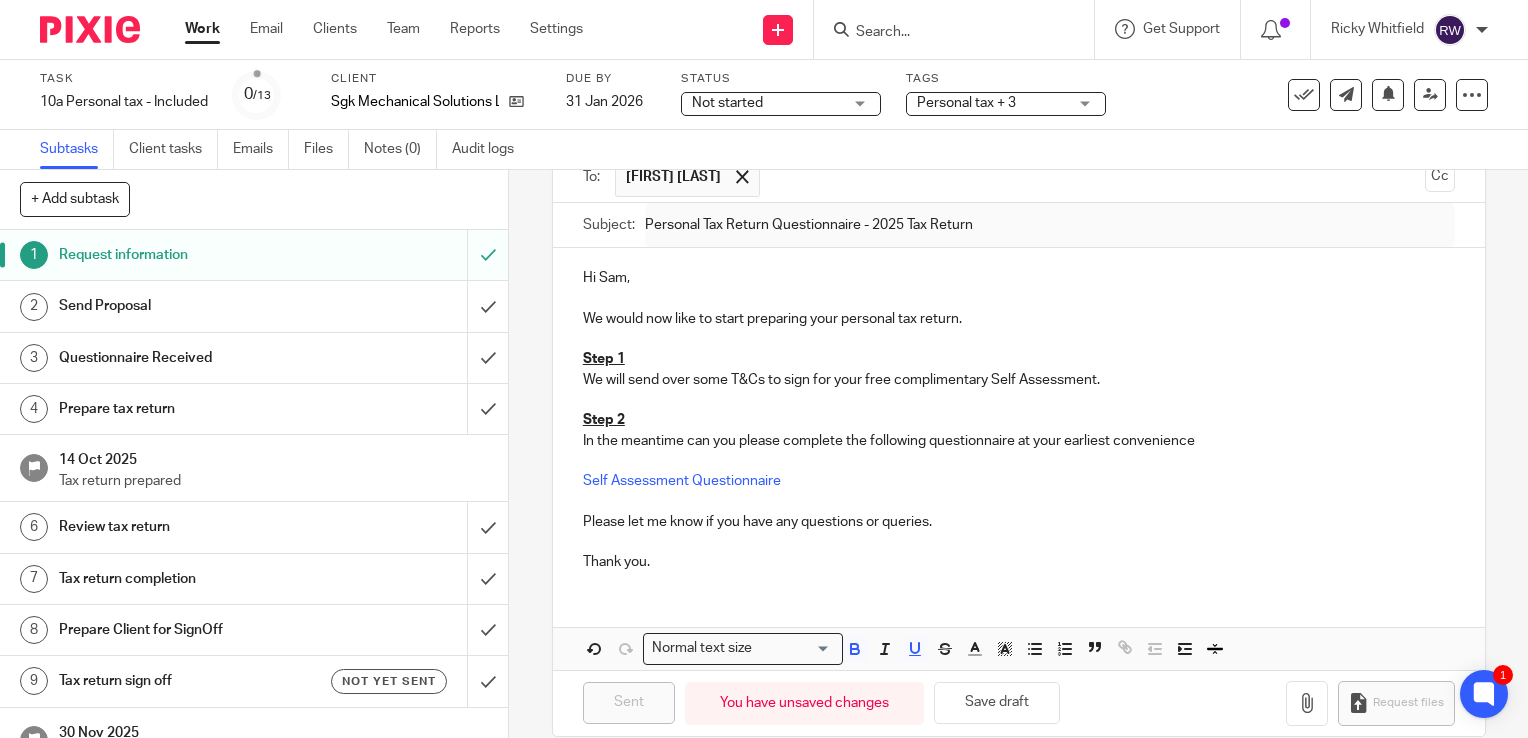 click at bounding box center (944, 33) 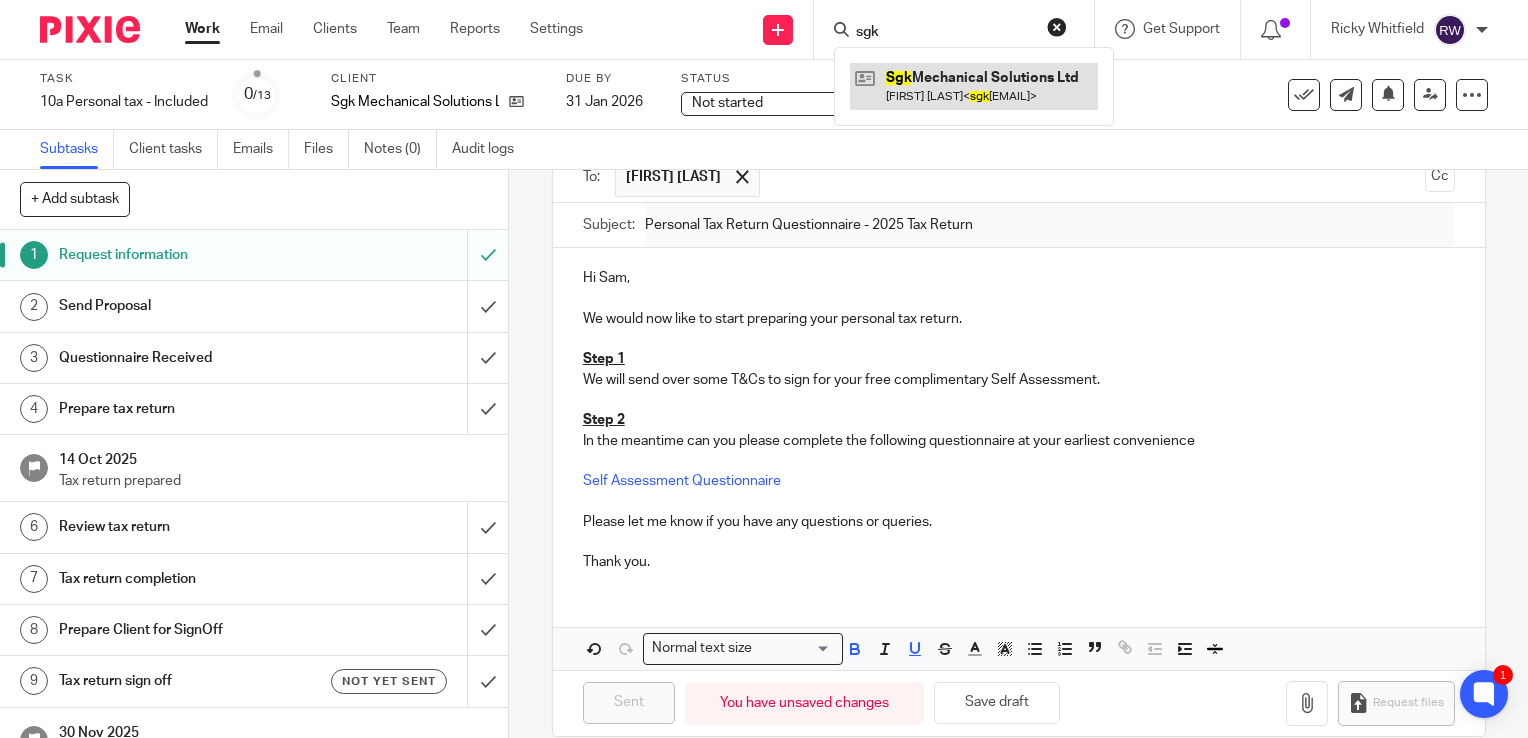 type on "sgk" 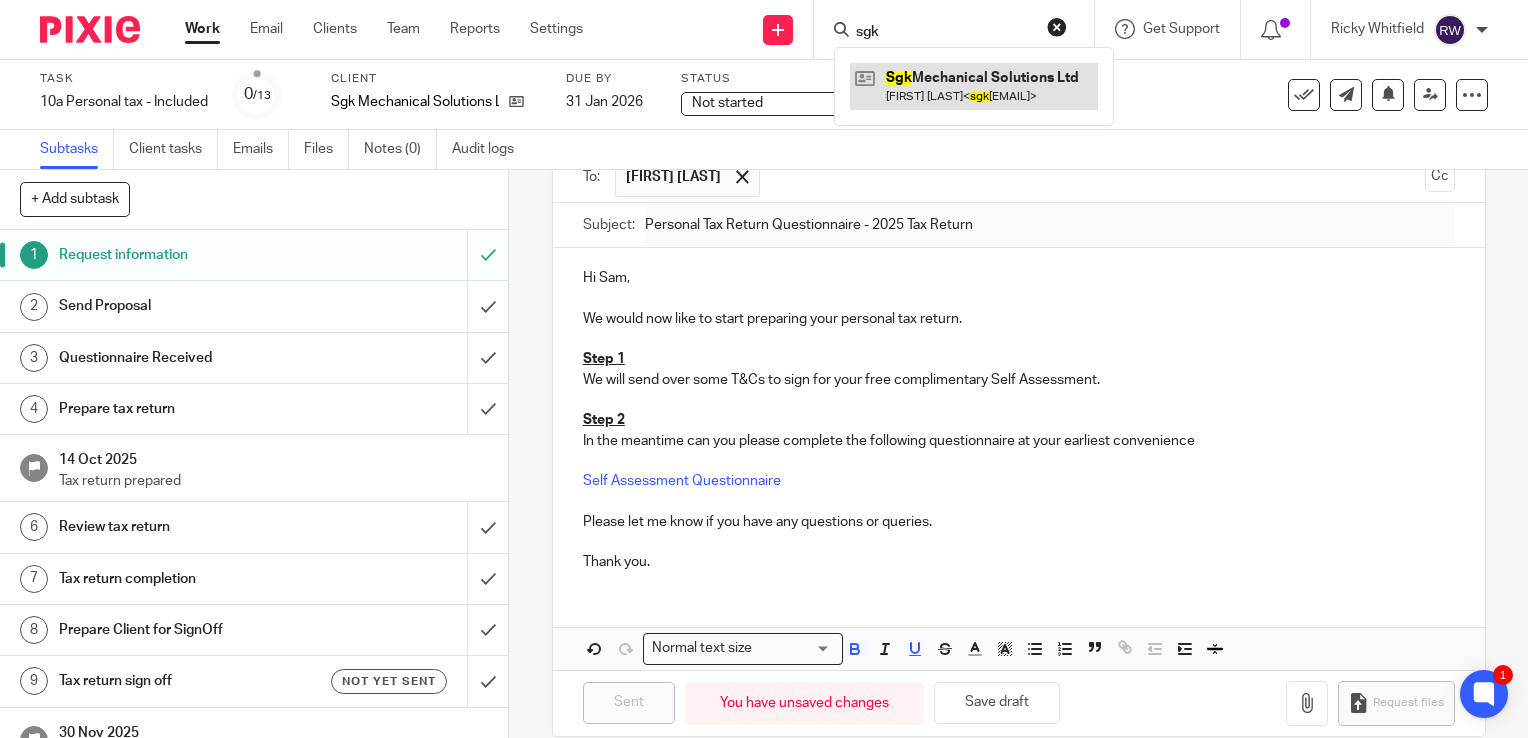 click at bounding box center [974, 86] 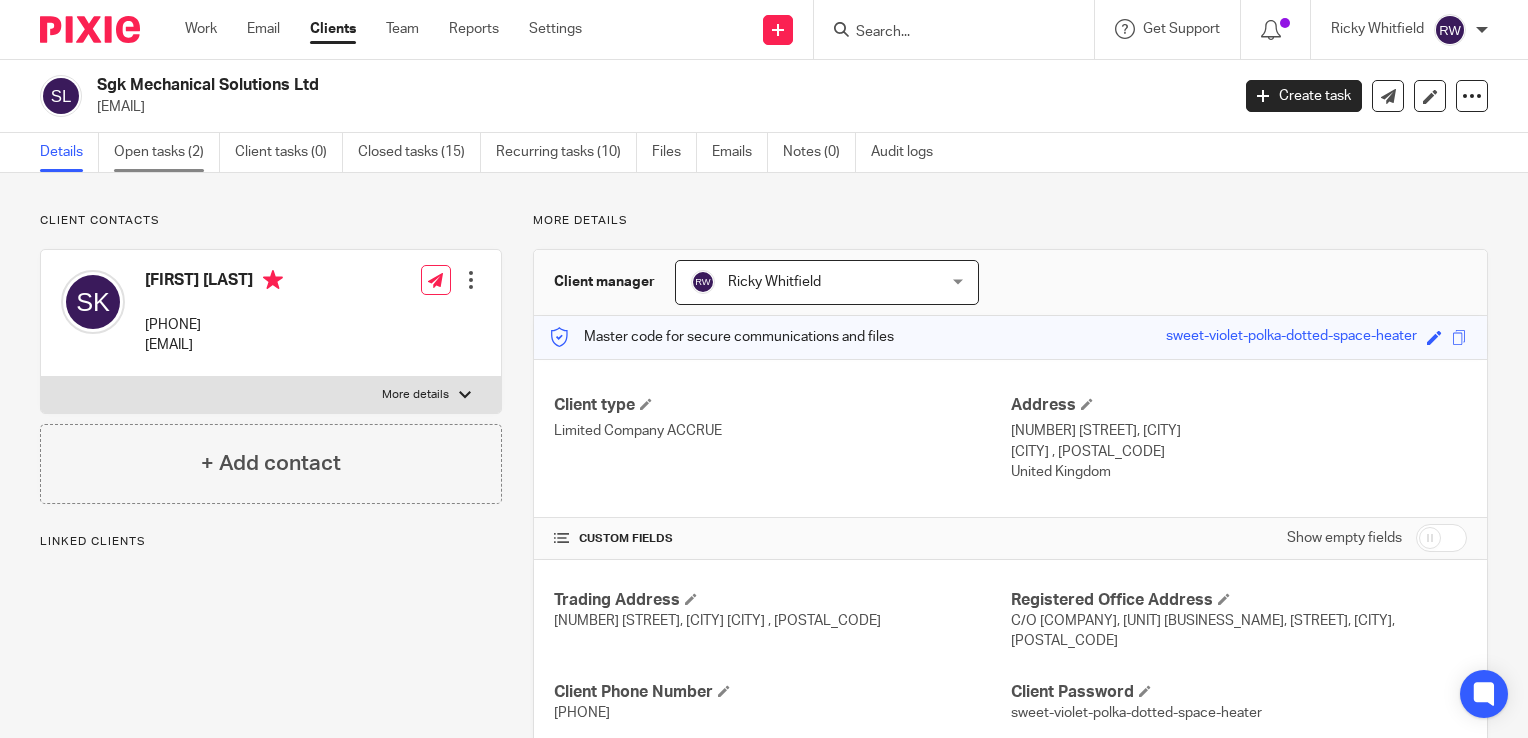 scroll, scrollTop: 0, scrollLeft: 0, axis: both 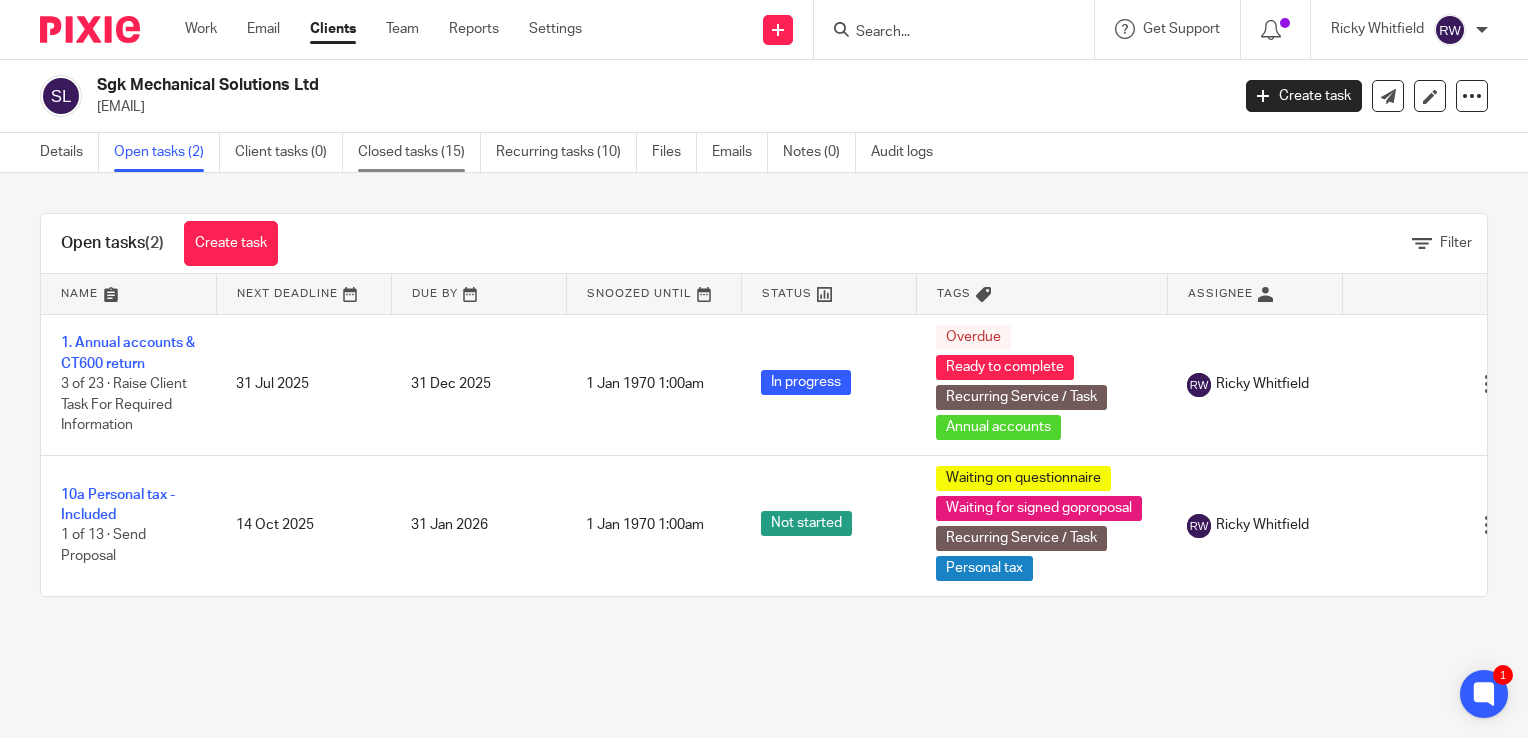 click on "Closed tasks (15)" at bounding box center (419, 152) 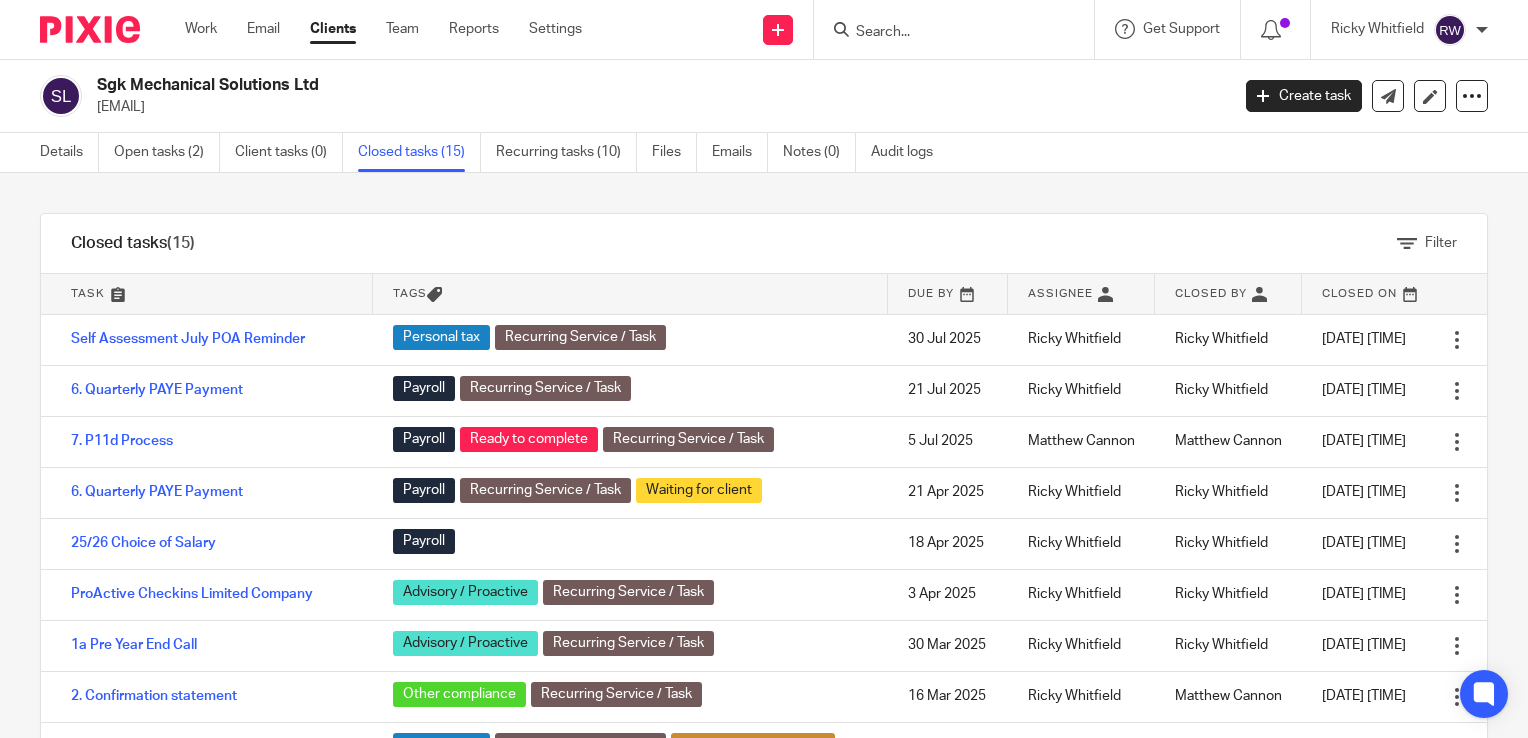 scroll, scrollTop: 0, scrollLeft: 0, axis: both 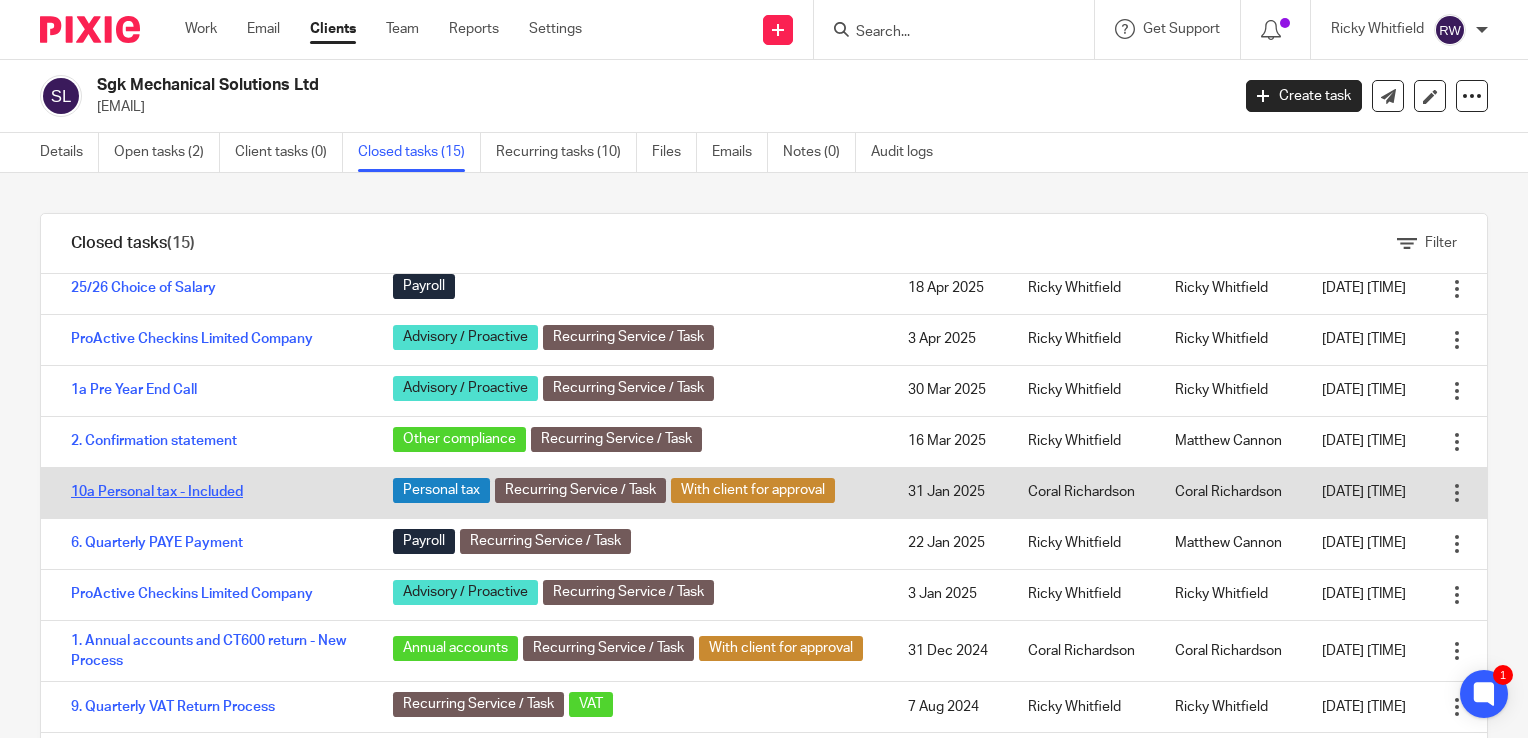 click on "10a Personal tax - Included" at bounding box center [157, 492] 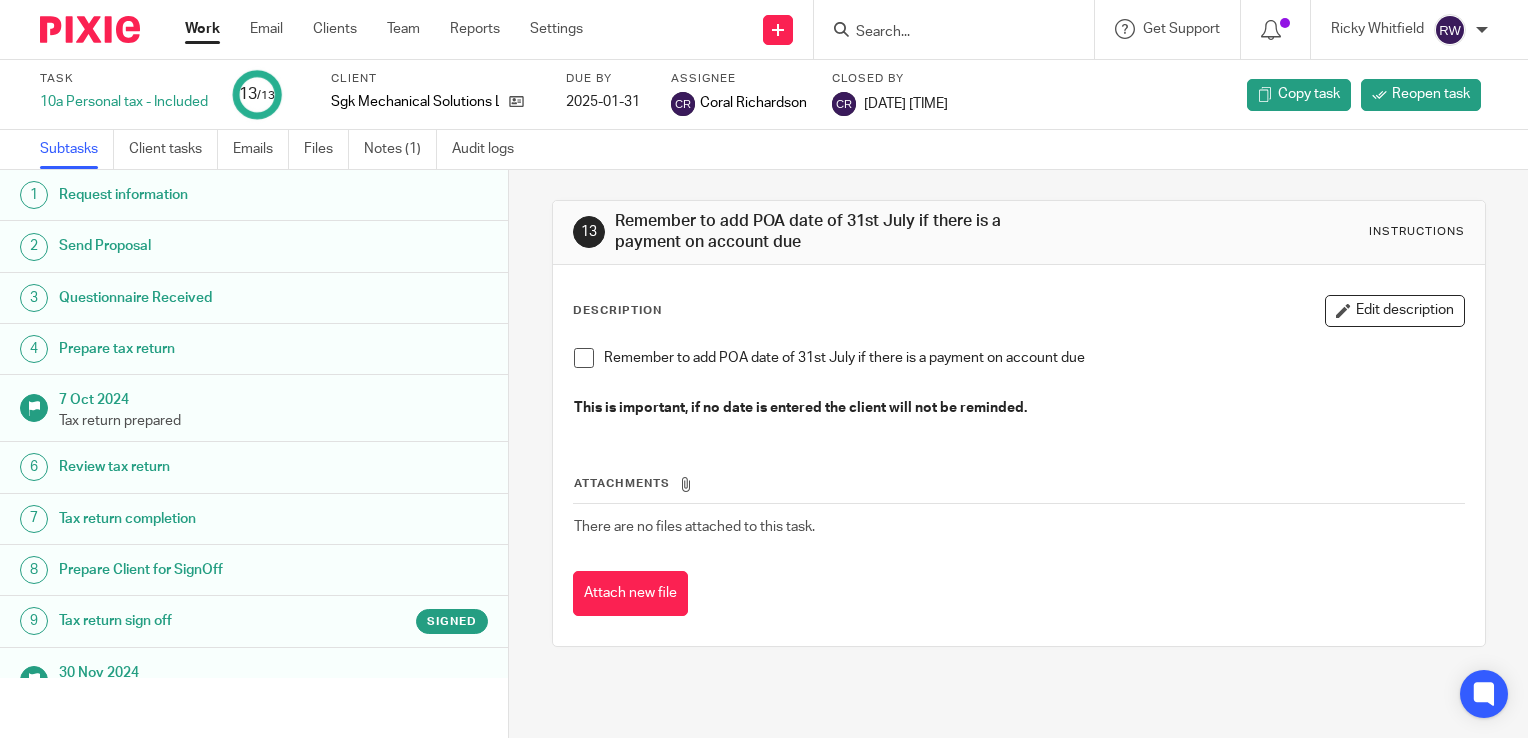 scroll, scrollTop: 0, scrollLeft: 0, axis: both 